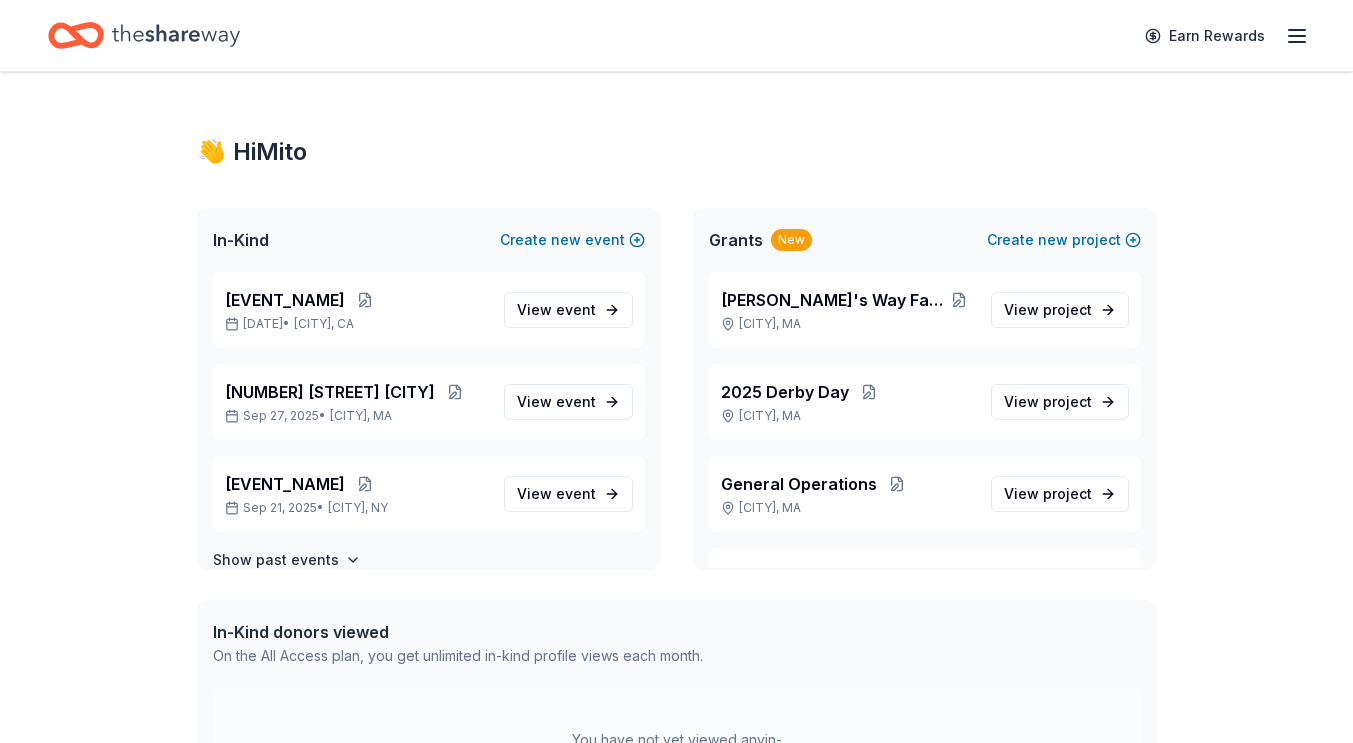 scroll, scrollTop: 0, scrollLeft: 0, axis: both 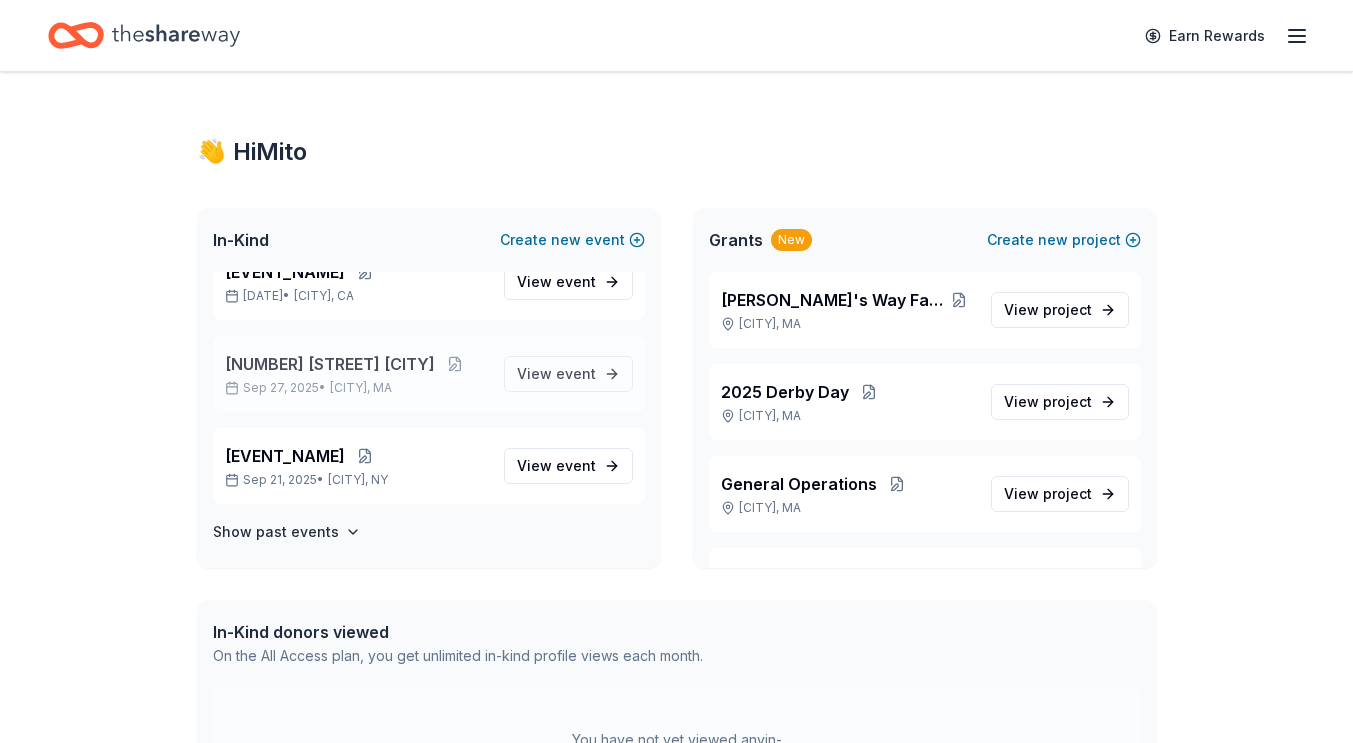click on "[NUMBER] [STREET] [CITY]" at bounding box center (330, 364) 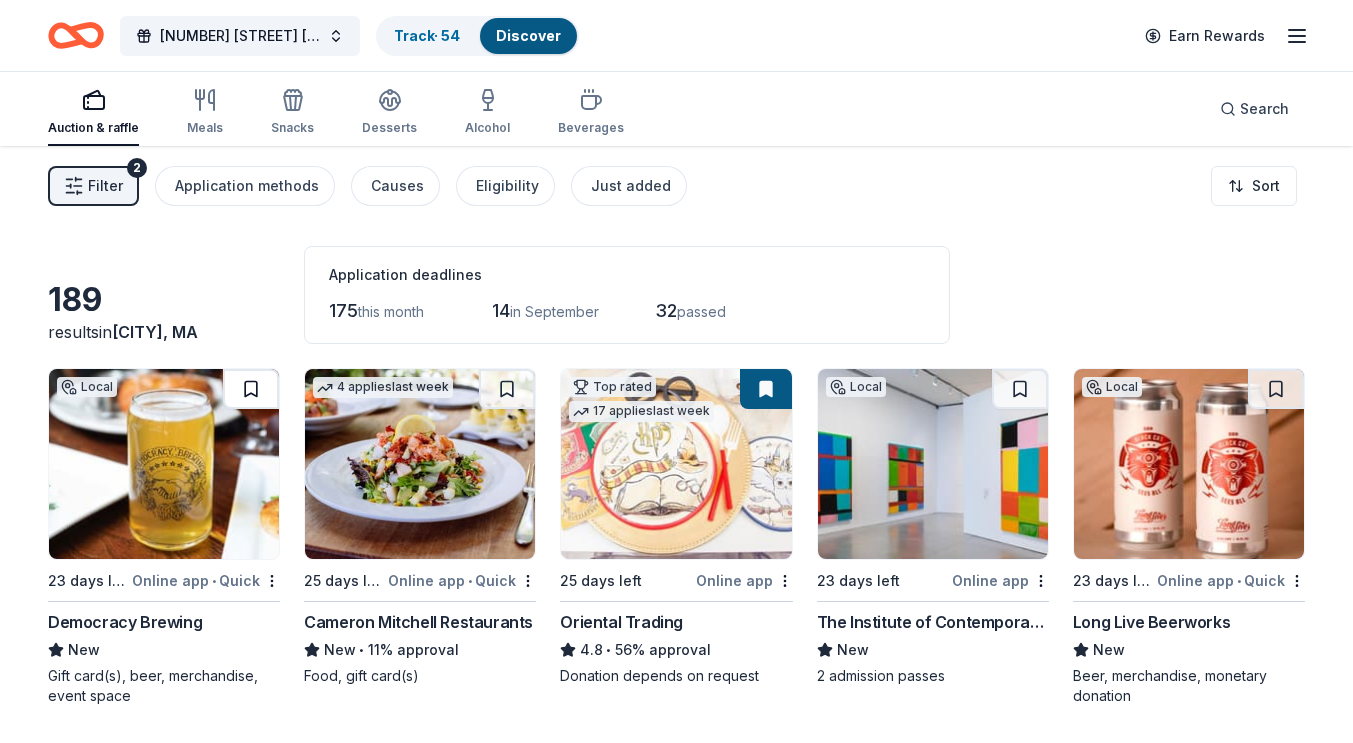 click at bounding box center [251, 389] 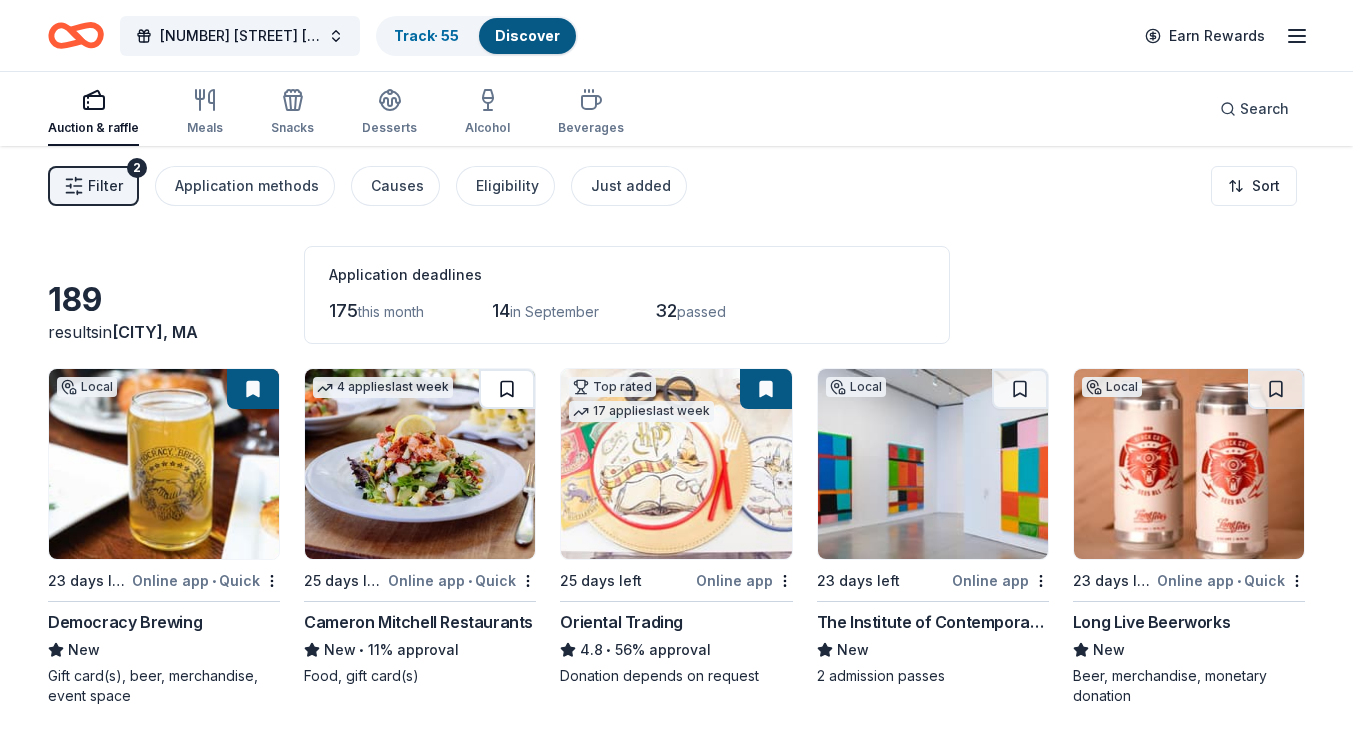 click at bounding box center [507, 389] 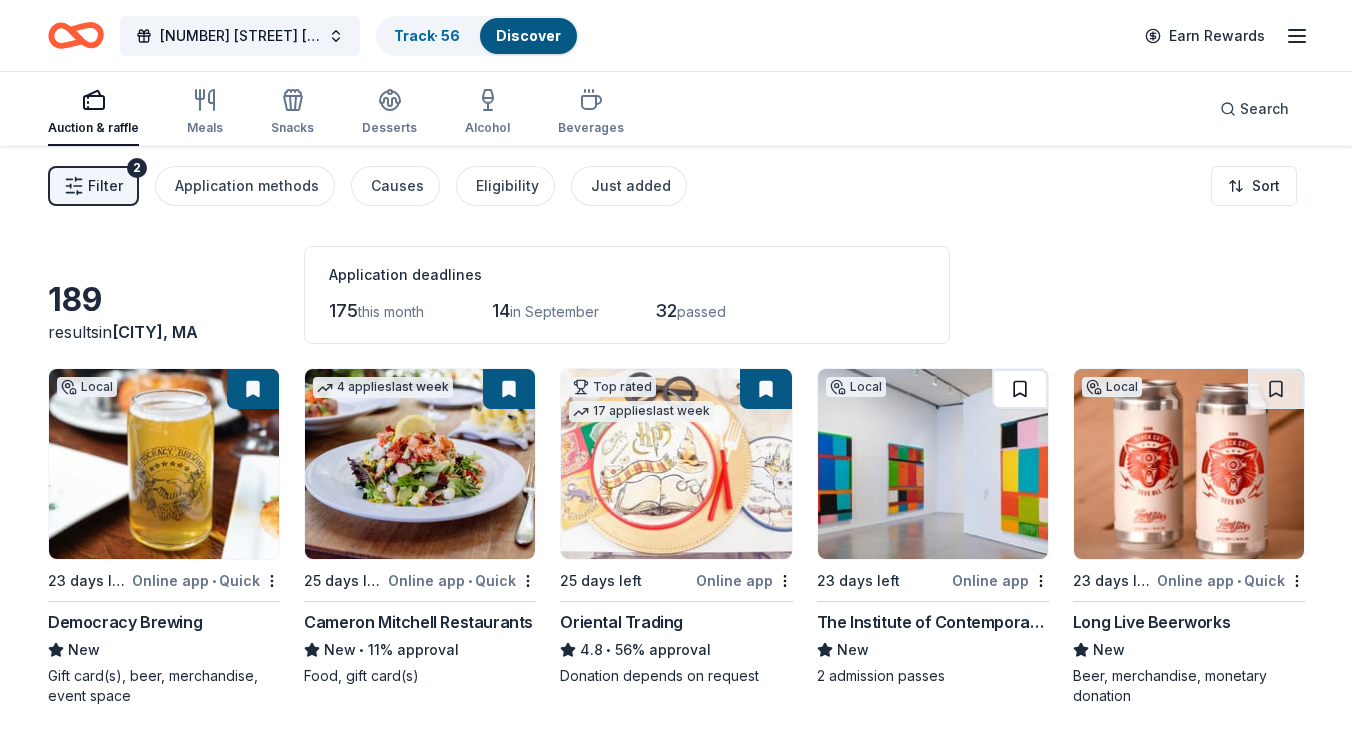 click at bounding box center (1020, 389) 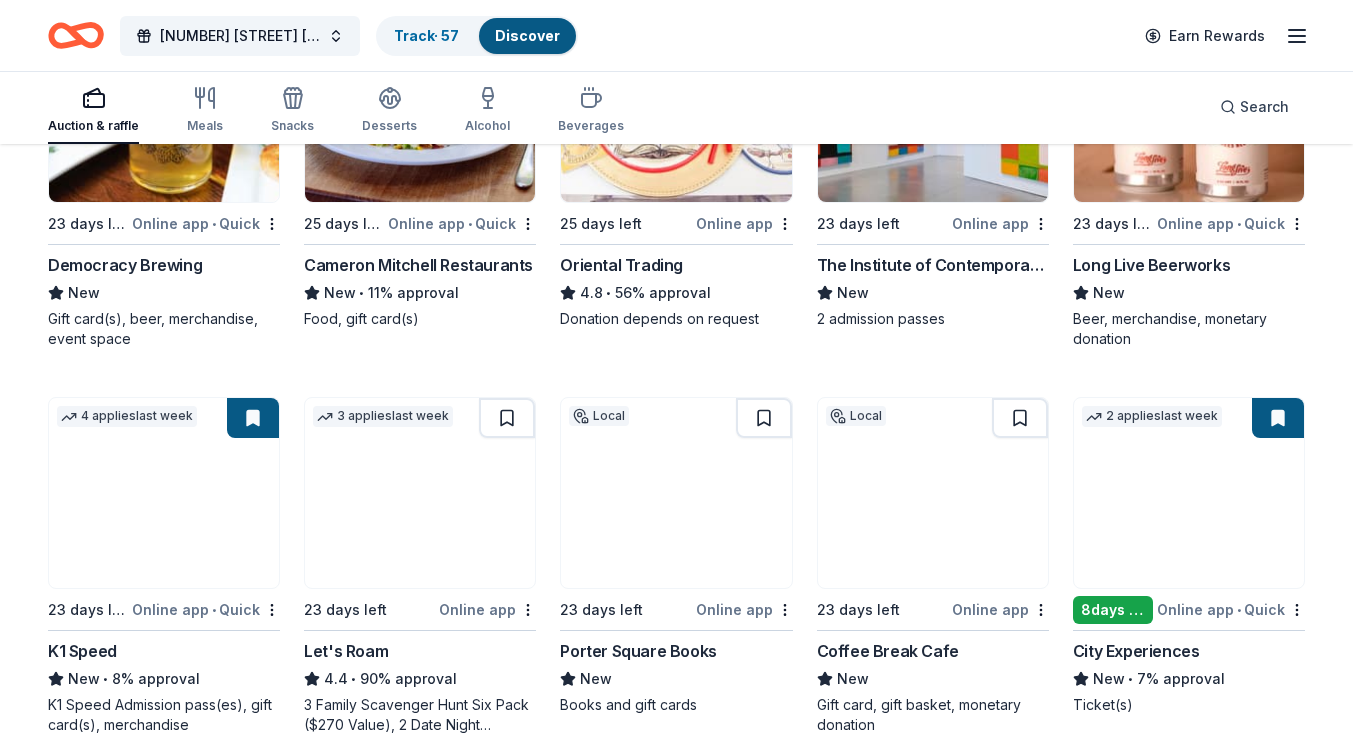 scroll, scrollTop: 360, scrollLeft: 0, axis: vertical 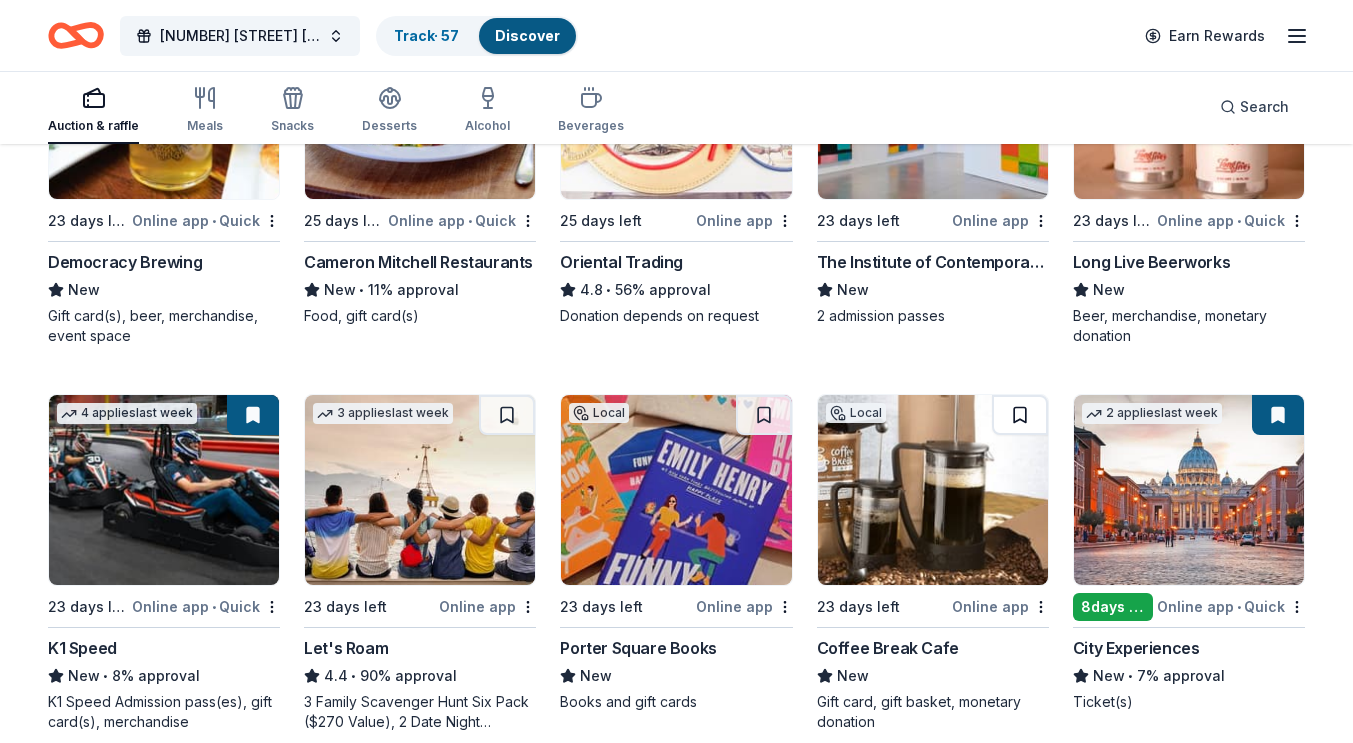 click at bounding box center (1020, 415) 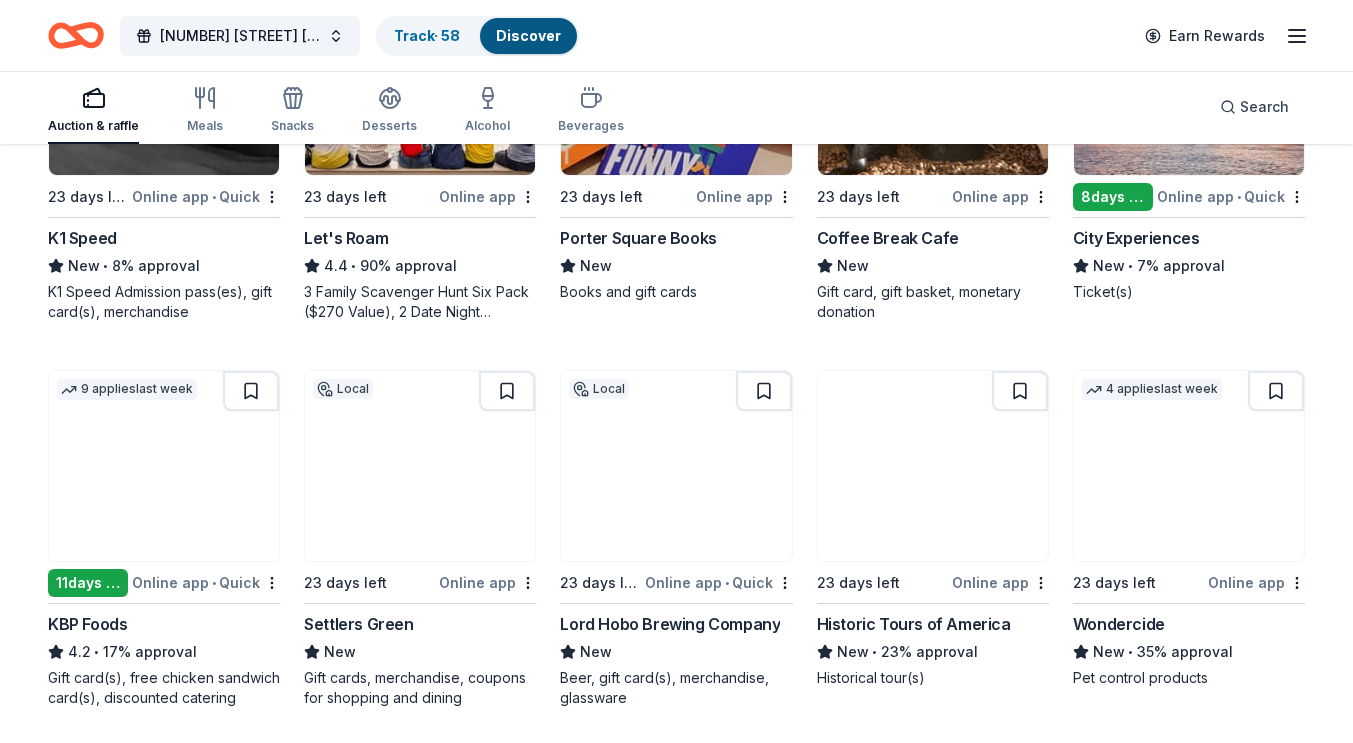 scroll, scrollTop: 771, scrollLeft: 0, axis: vertical 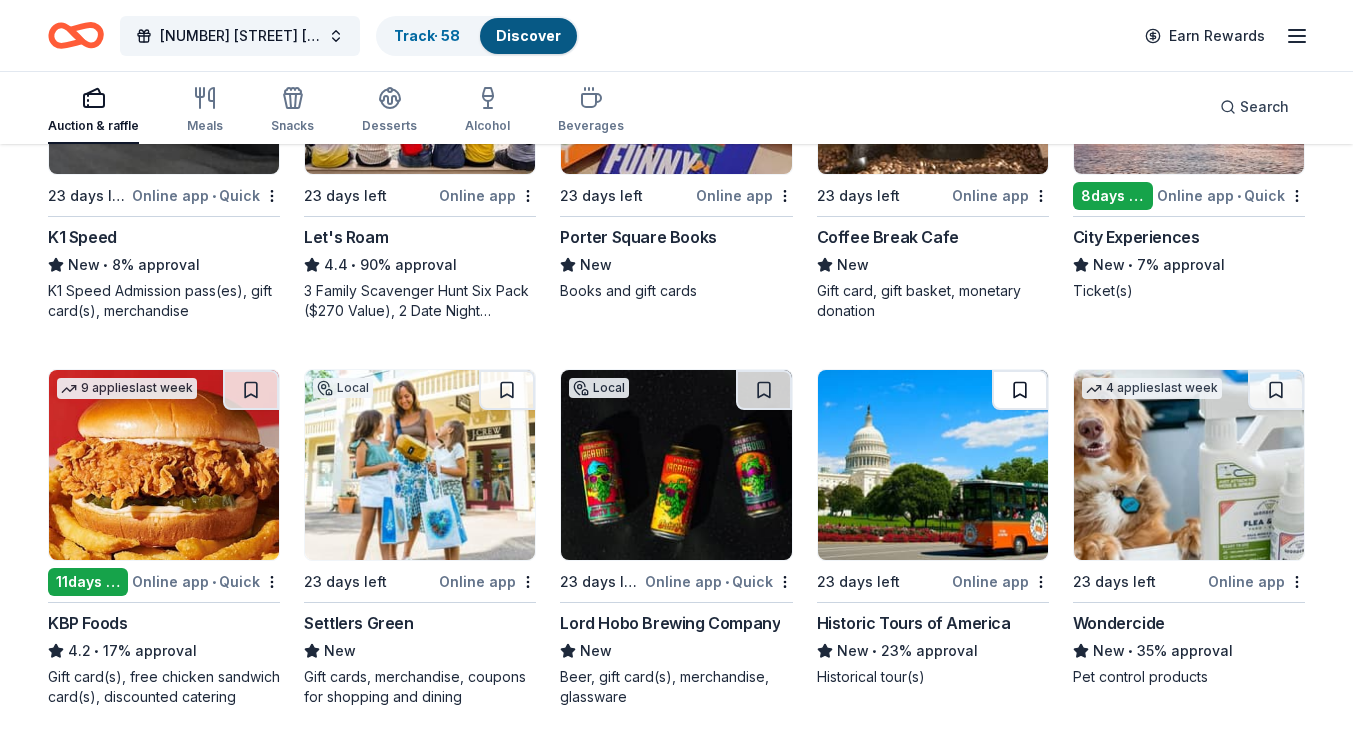 click at bounding box center [1020, 390] 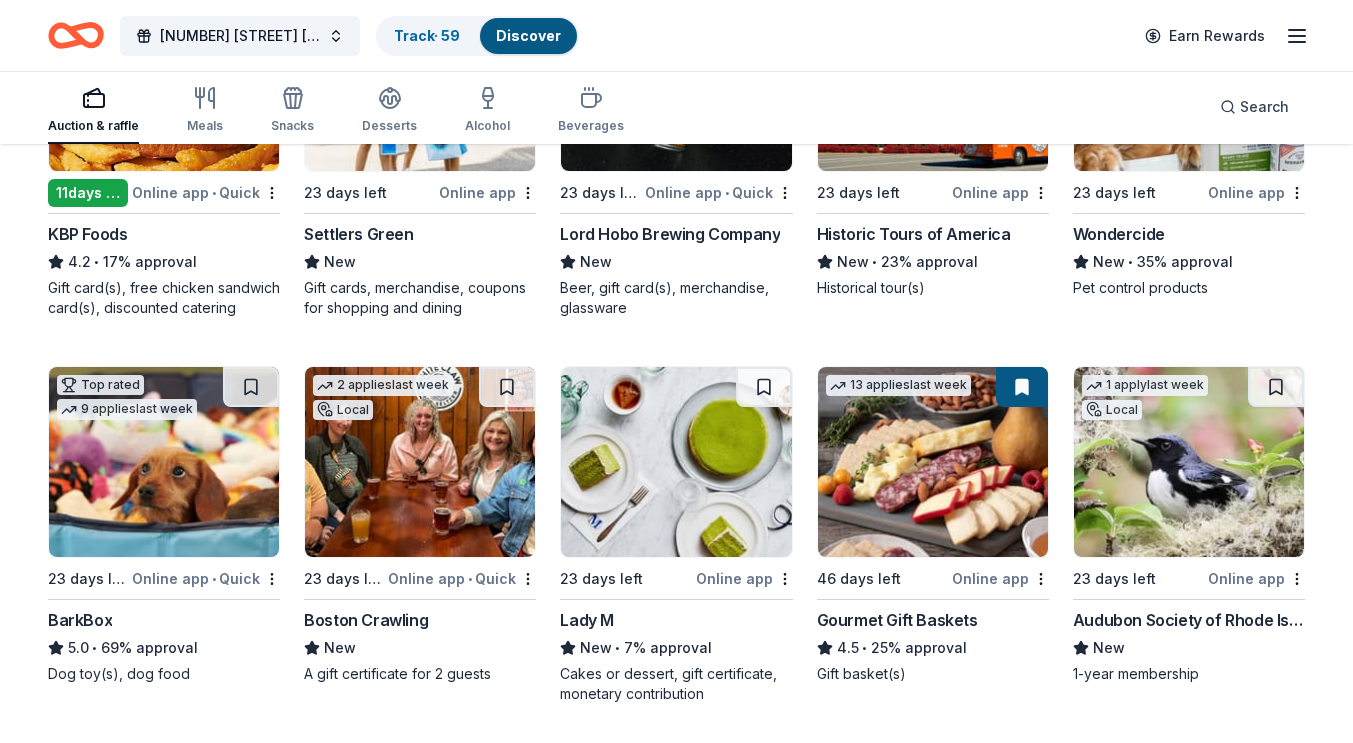 scroll, scrollTop: 1161, scrollLeft: 0, axis: vertical 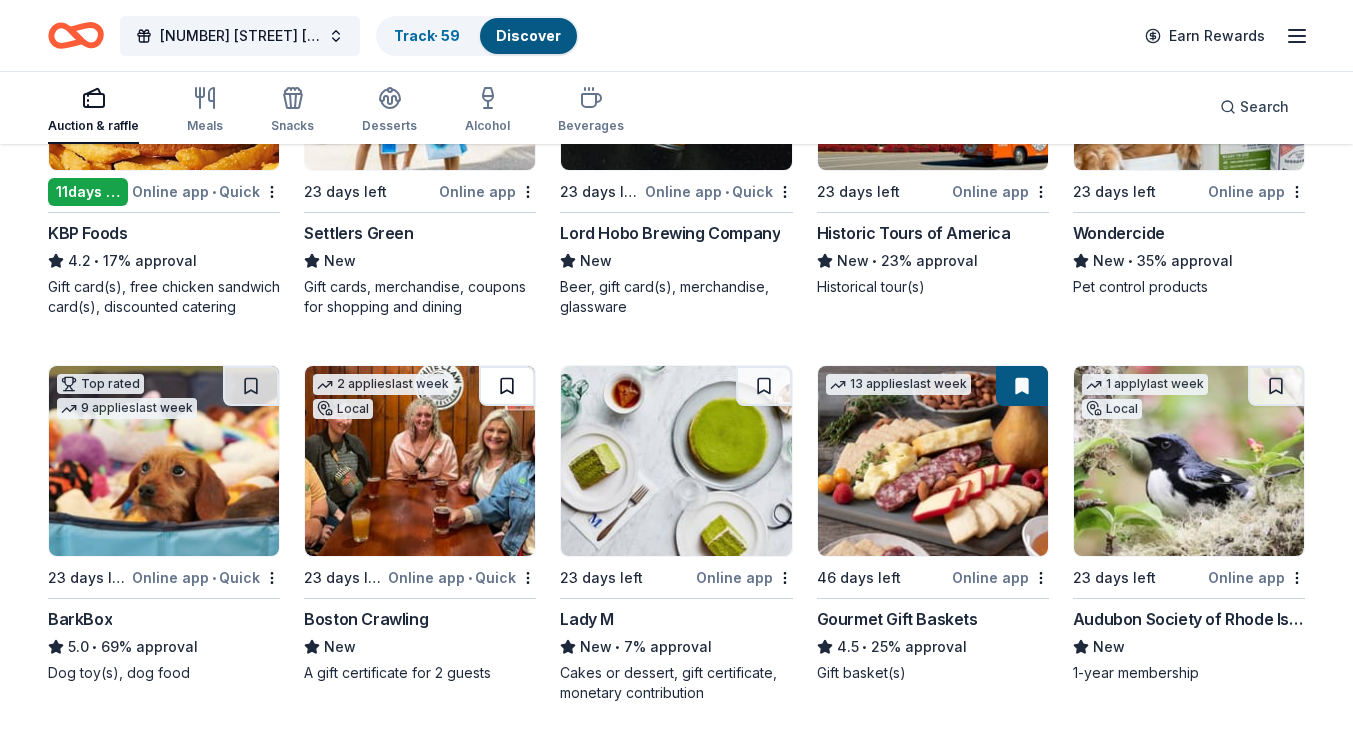click at bounding box center [507, 386] 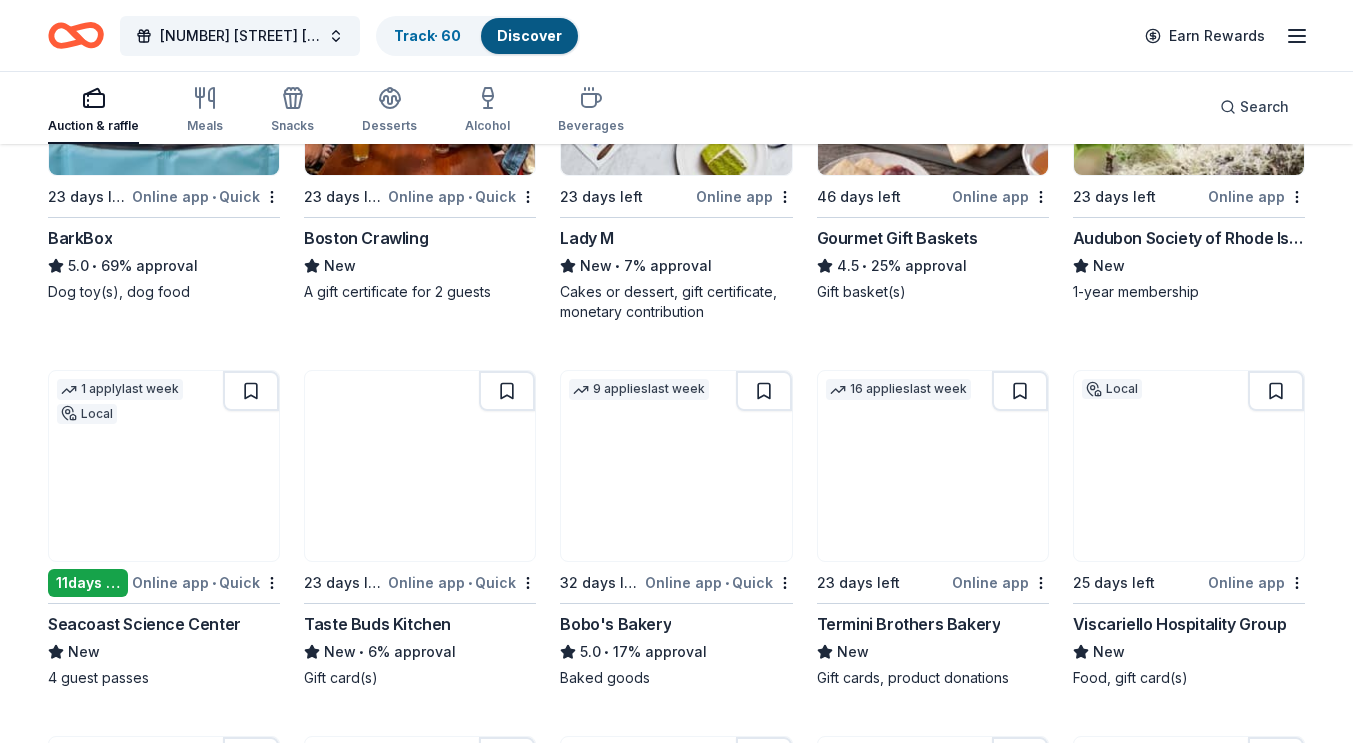 scroll, scrollTop: 1543, scrollLeft: 0, axis: vertical 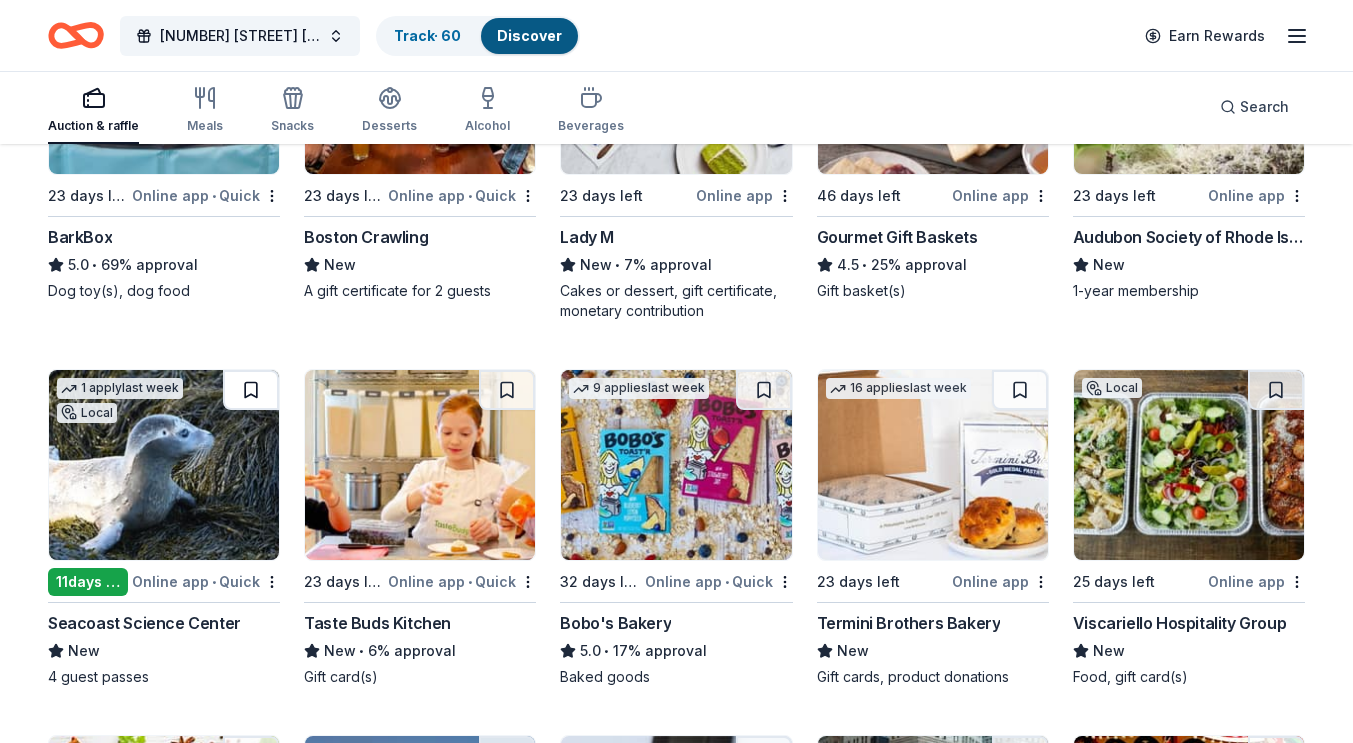 click at bounding box center (251, 390) 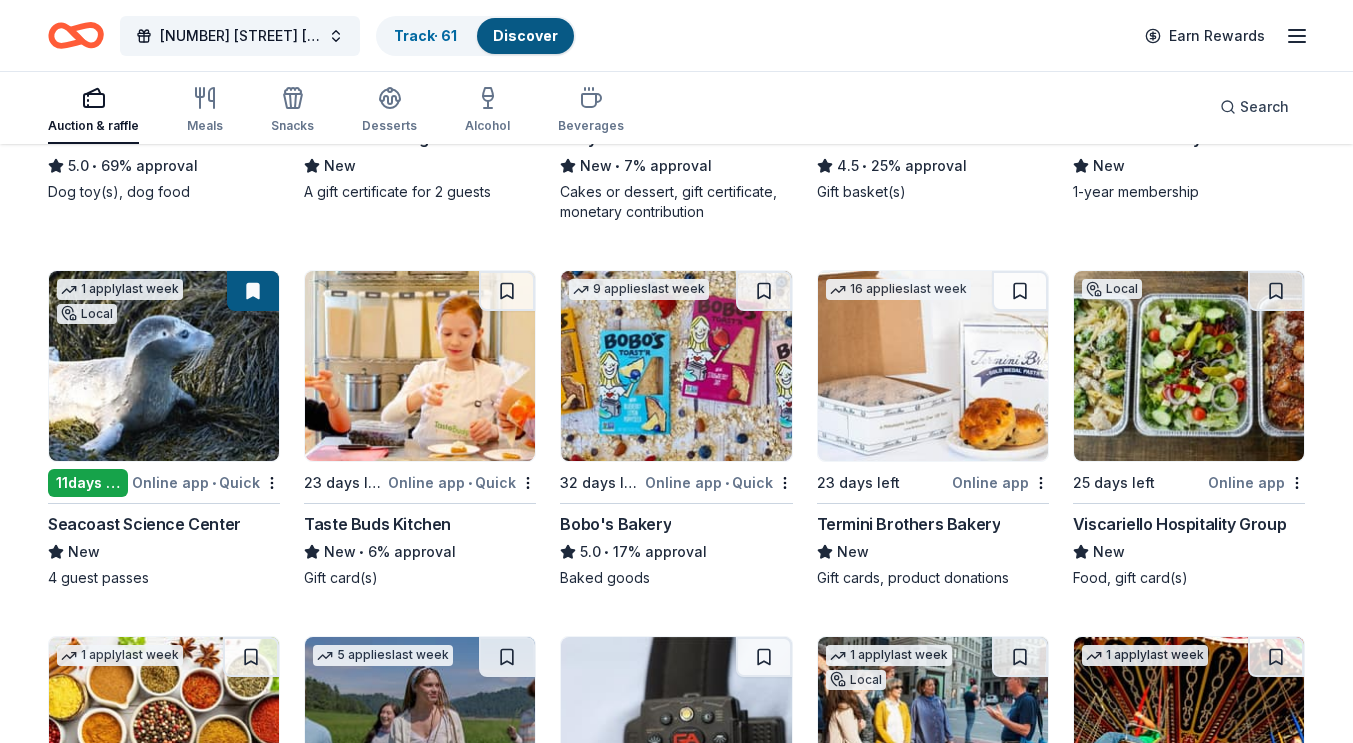 scroll, scrollTop: 1643, scrollLeft: 0, axis: vertical 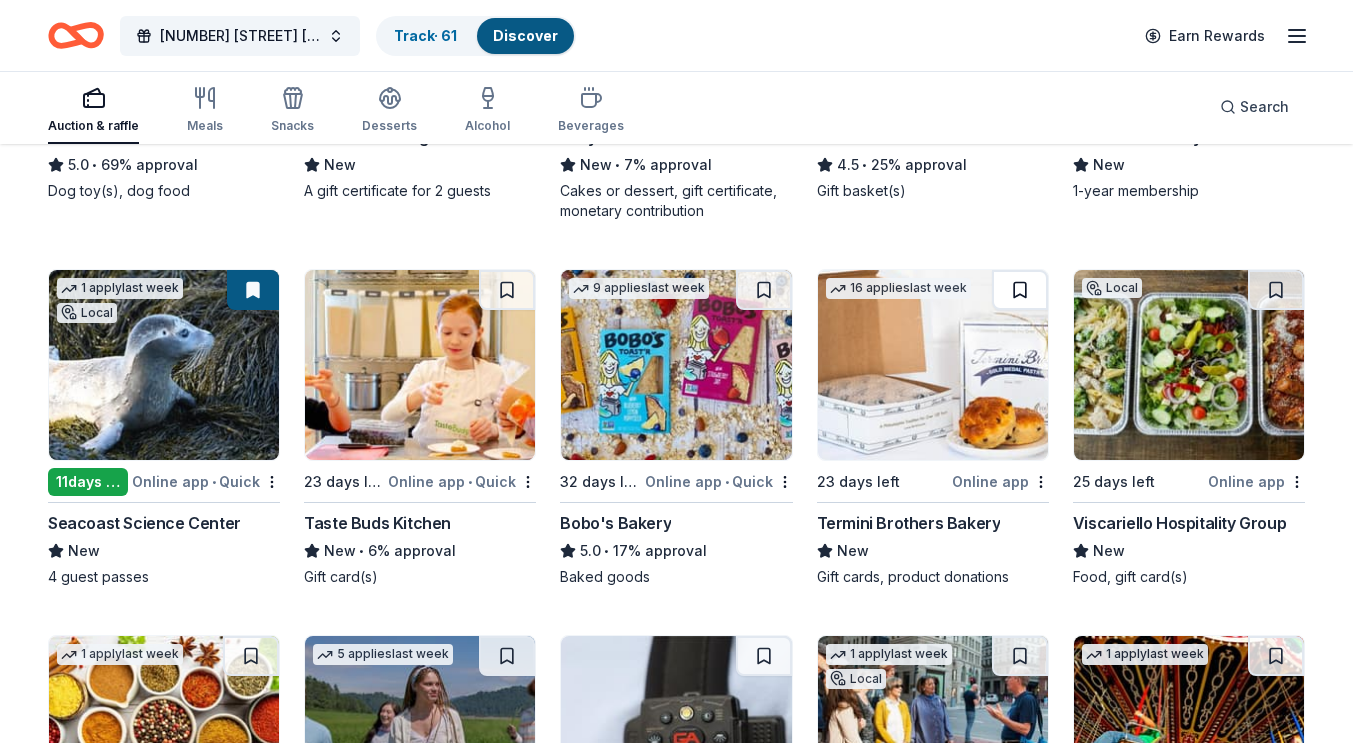 click at bounding box center [1020, 290] 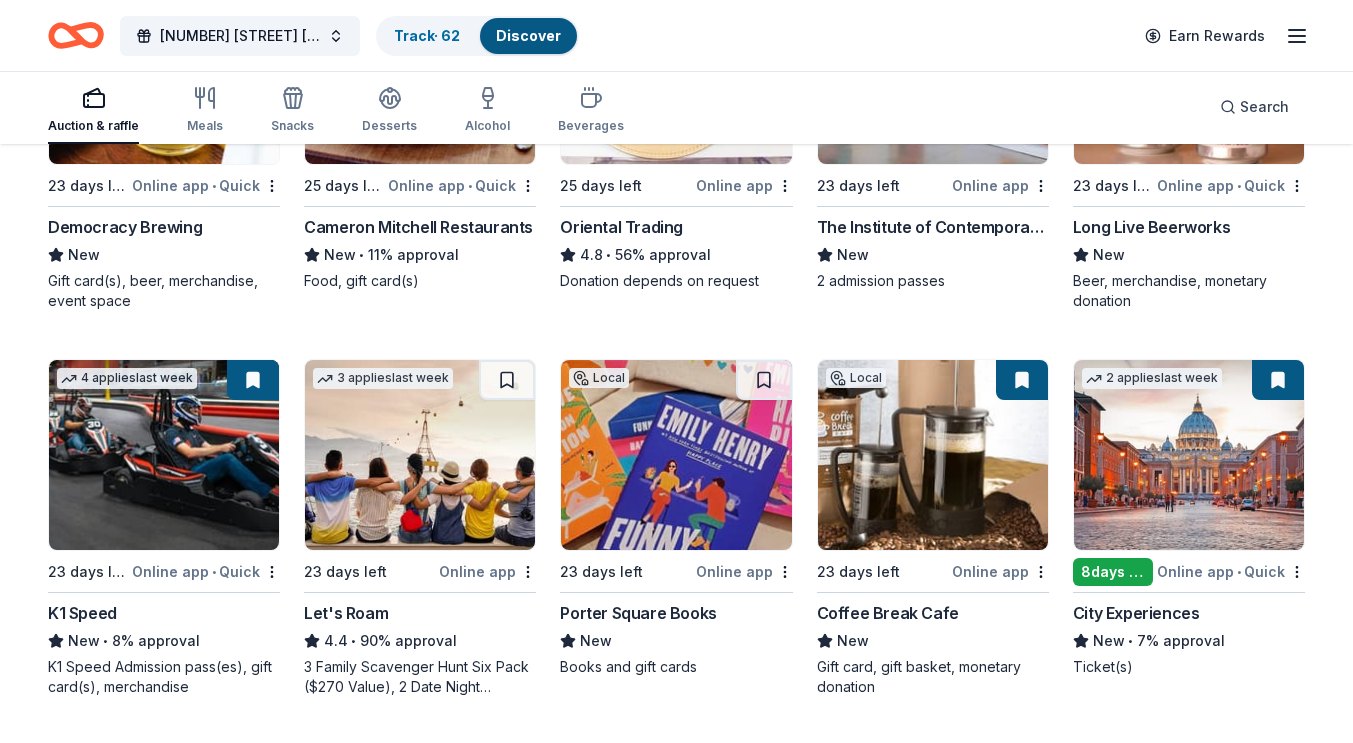 scroll, scrollTop: 170, scrollLeft: 0, axis: vertical 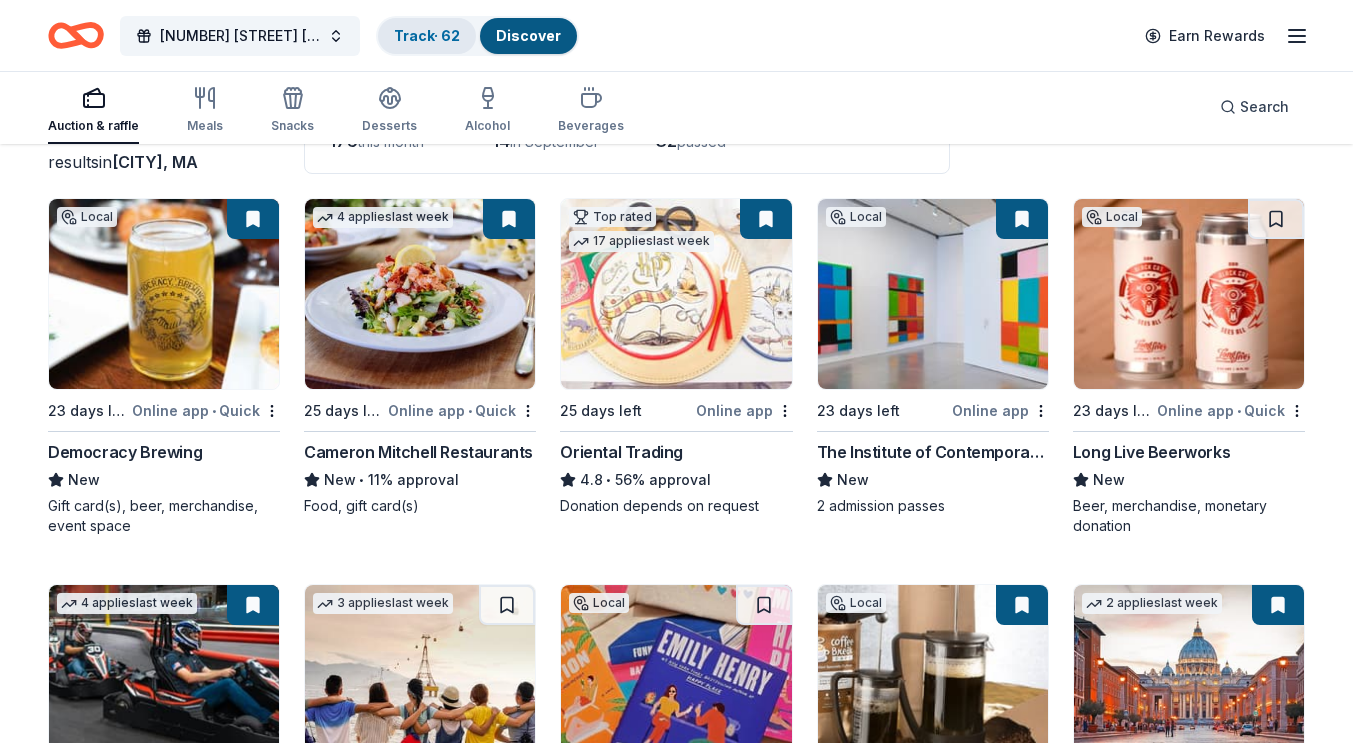 click on "Track  · 62" at bounding box center (427, 36) 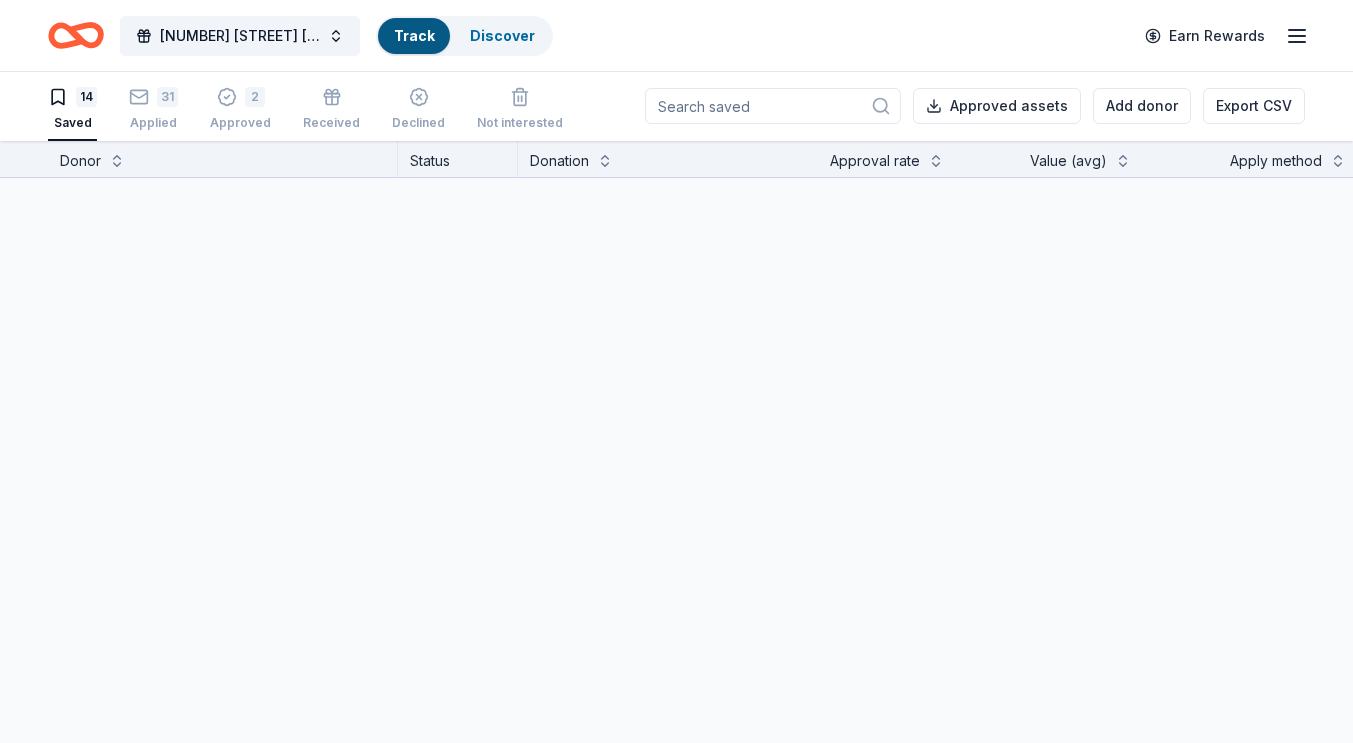 scroll, scrollTop: 1, scrollLeft: 0, axis: vertical 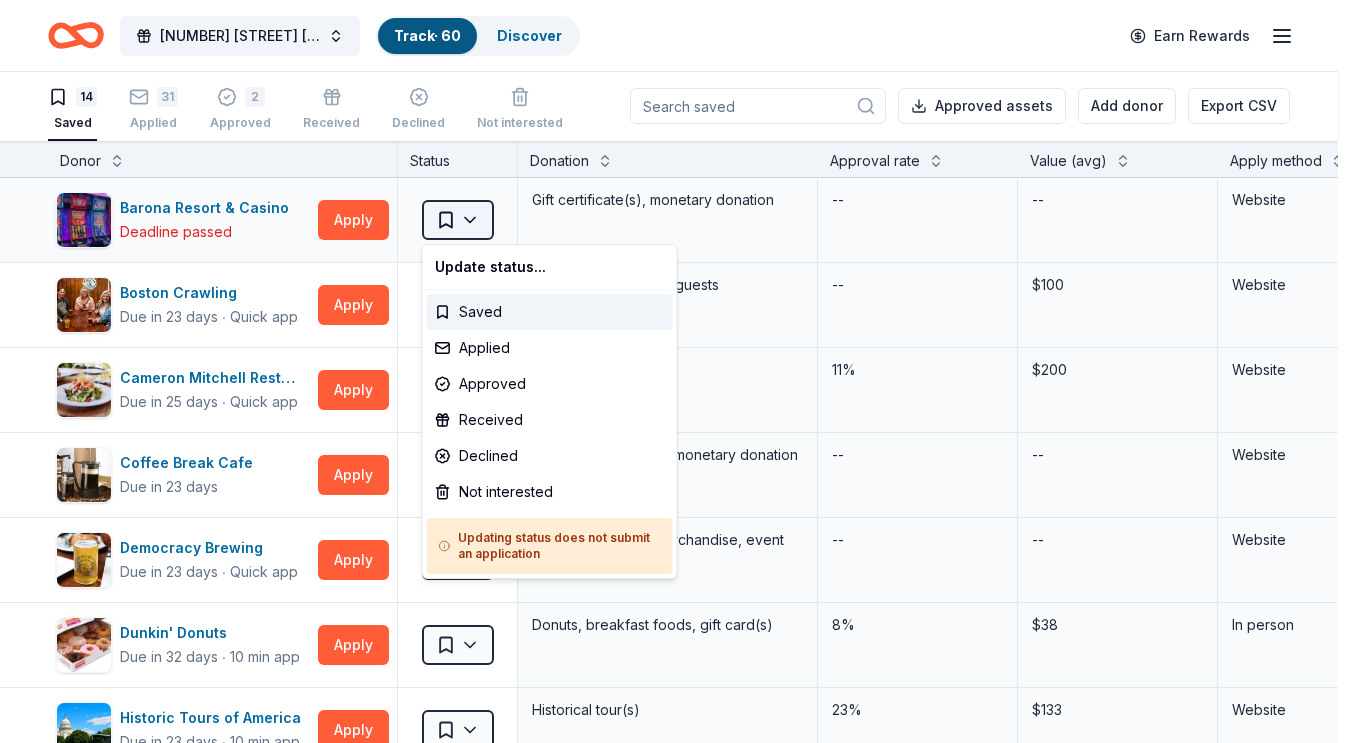 click on "[EVENT_NAME] Track  · [NUMBER] Discover Earn Rewards [NUMBER] Saved [NUMBER] Applied [NUMBER] Approved Received Declined Not interested  Approved assets Add donor Export CSV Donor Status Donation Approval rate Value (avg) Apply method Assignee Notes Barona Resort & Casino Deadline passed Apply Saved Gift certificate(s), monetary donation -- -- Website Boston Crawling Due in [NUMBER] days ∙ Quick app Apply Saved A gift certificate for [NUMBER] guests -- $[NUMBER] Website Cameron Mitchell Restaurants Due in [NUMBER] days ∙ Quick app Apply Saved Food, gift card(s) [PERCENT] $[NUMBER] Website Coffee Break Cafe Due in [NUMBER] days Apply Saved Gift card, gift basket, monetary donation -- -- Website Democracy Brewing Due in [NUMBER] days ∙ Quick app Apply Saved Gift card(s), beer, merchandise, event space -- -- Website Dunkin' Donuts Due in [NUMBER] days ∙ [NUMBER] min app Apply Saved Donuts, breakfast foods, gift card(s) [PERCENT] $[NUMBER] In person Historic Tours of America Due in [NUMBER] days ∙ [NUMBER] min app Apply Saved Historical tour(s) [PERCENT] $[NUMBER] Website Legacy Whale Watch Due in [NUMBER] days ∙" at bounding box center [676, 370] 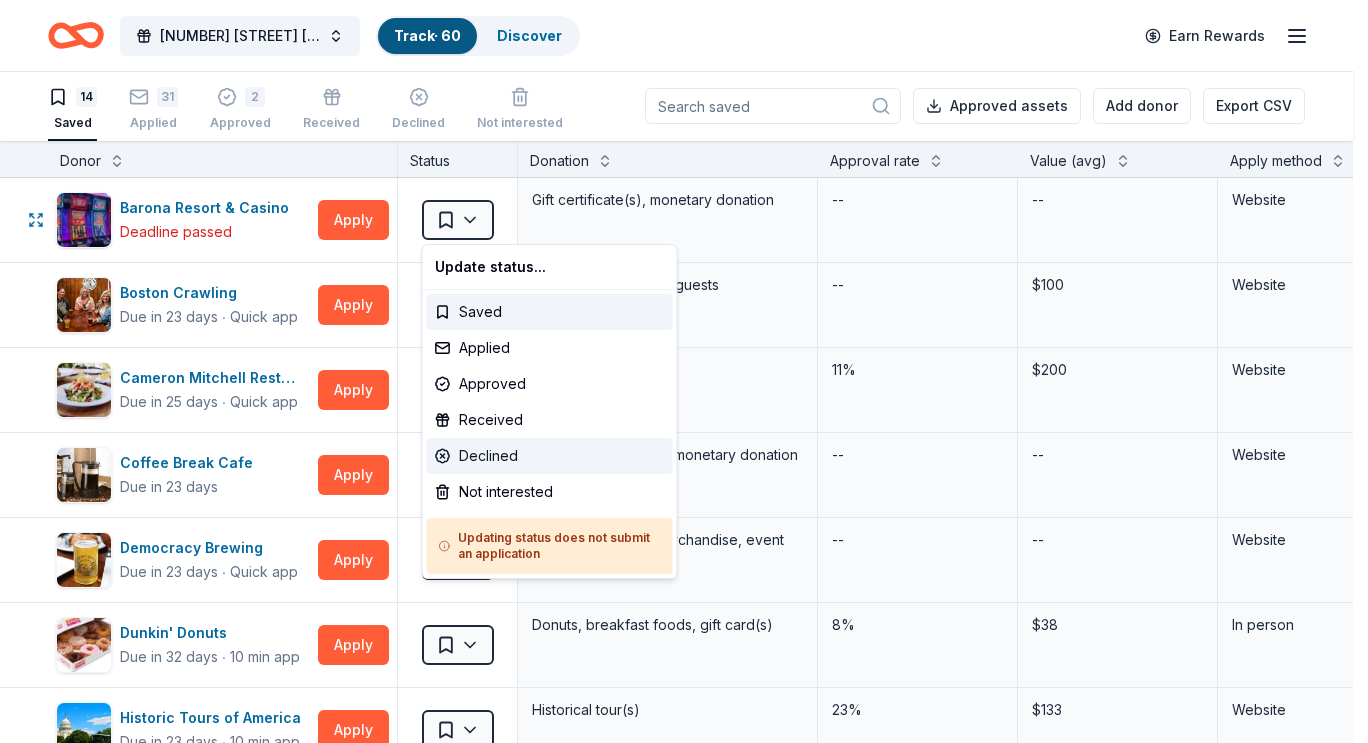 click on "Declined" at bounding box center (550, 456) 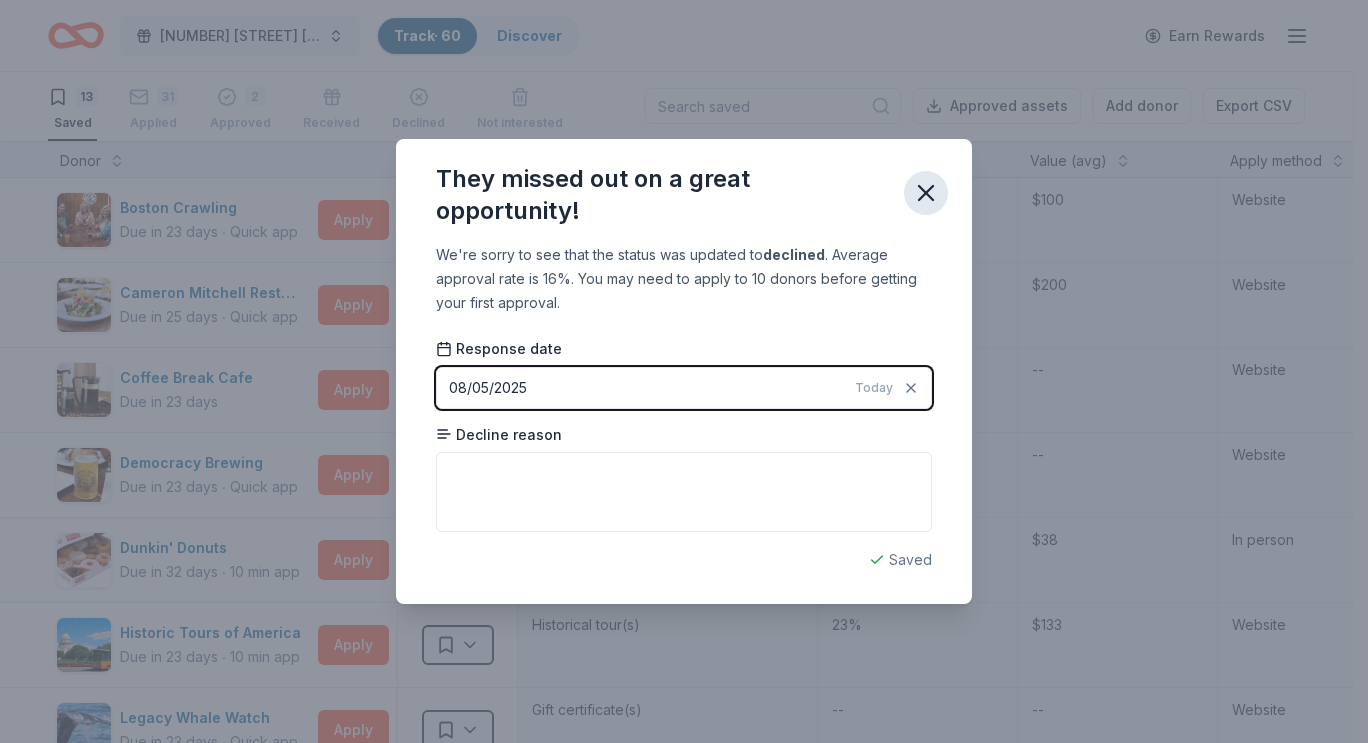 click 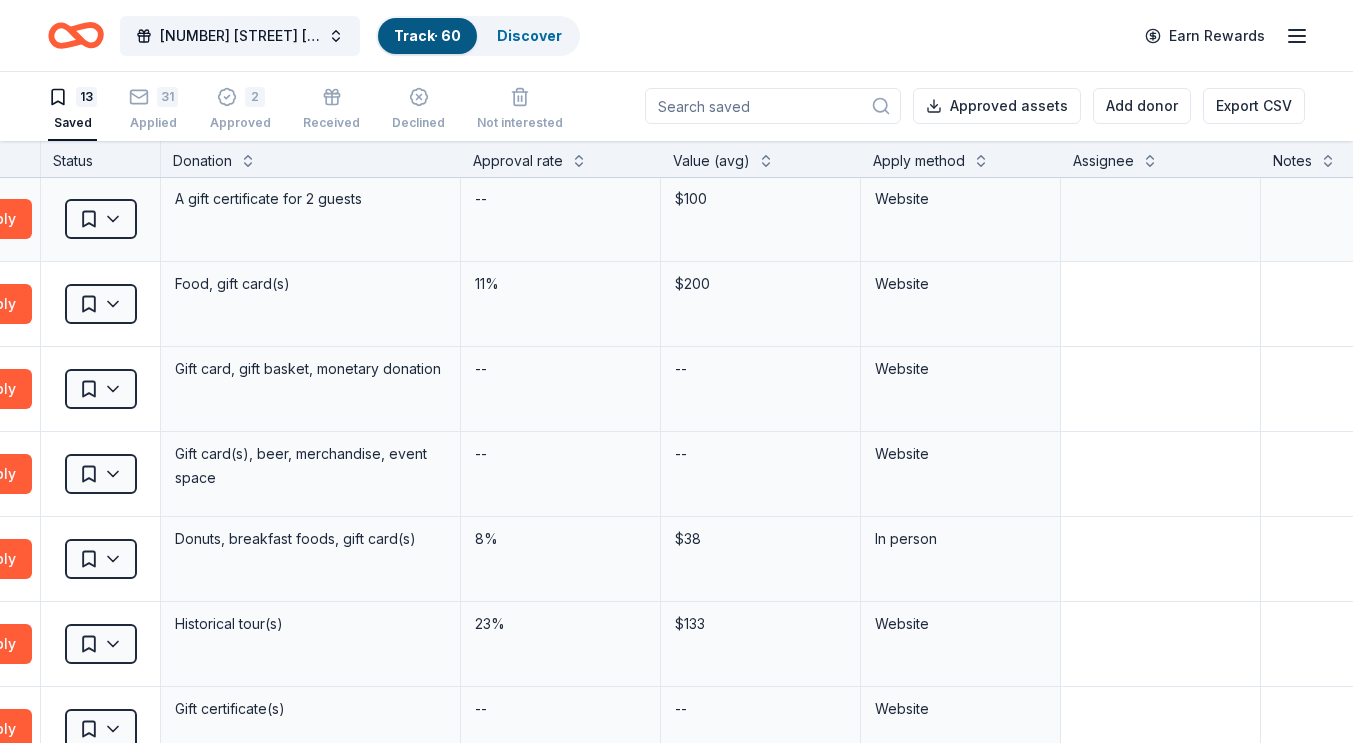 scroll, scrollTop: 0, scrollLeft: 338, axis: horizontal 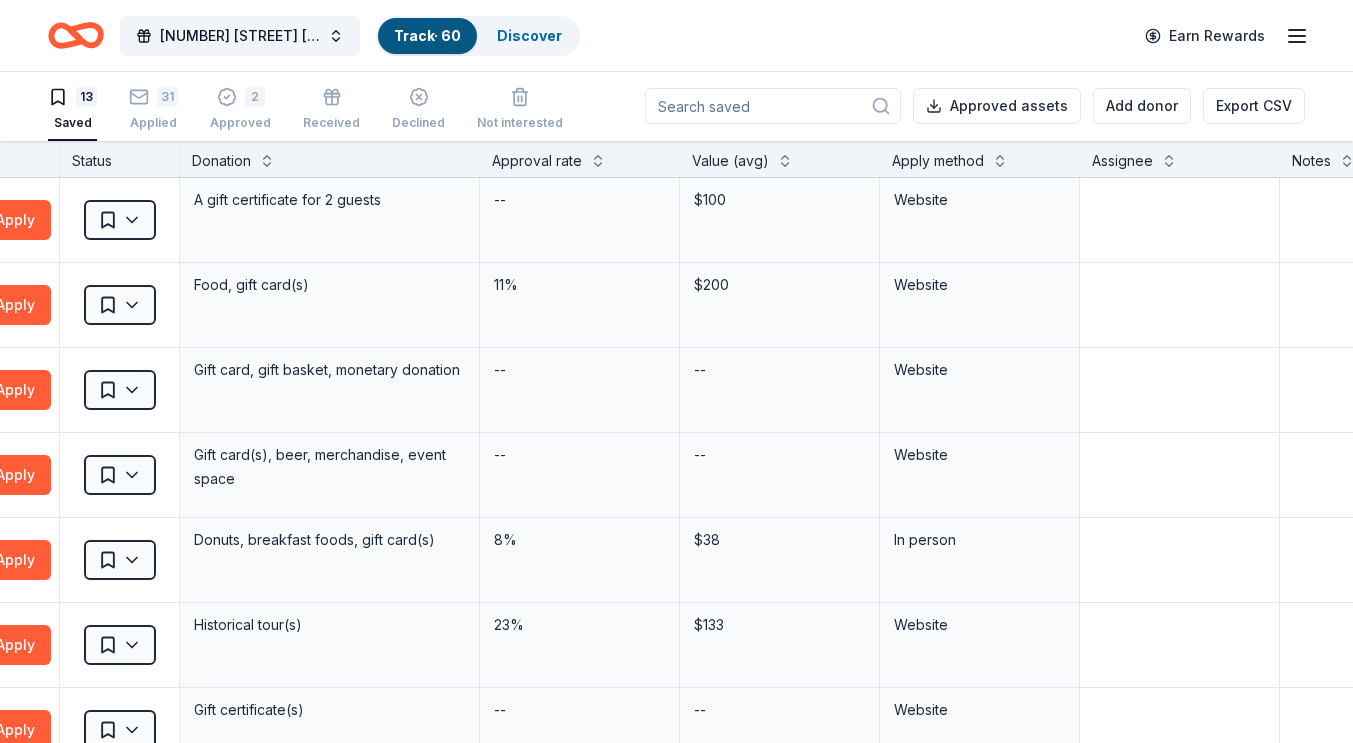 click on "Apply method" at bounding box center (938, 161) 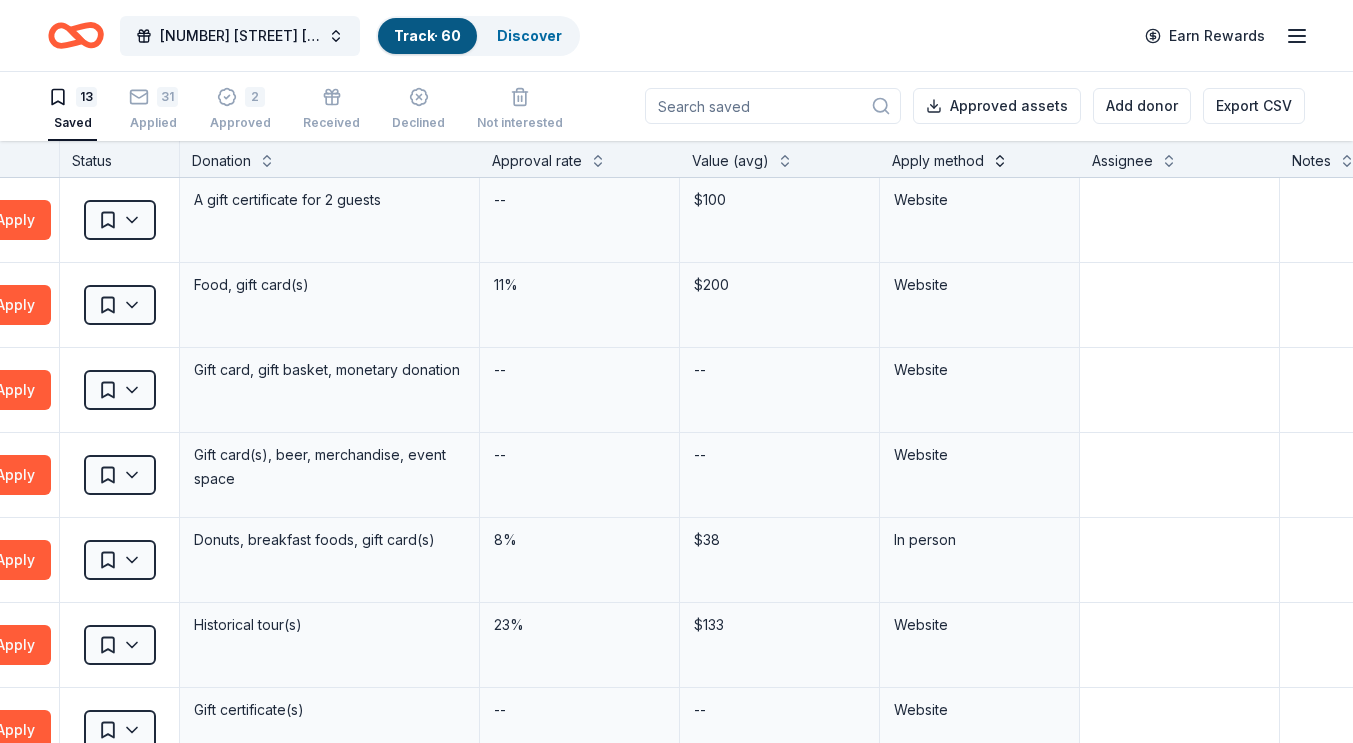 click at bounding box center (1000, 159) 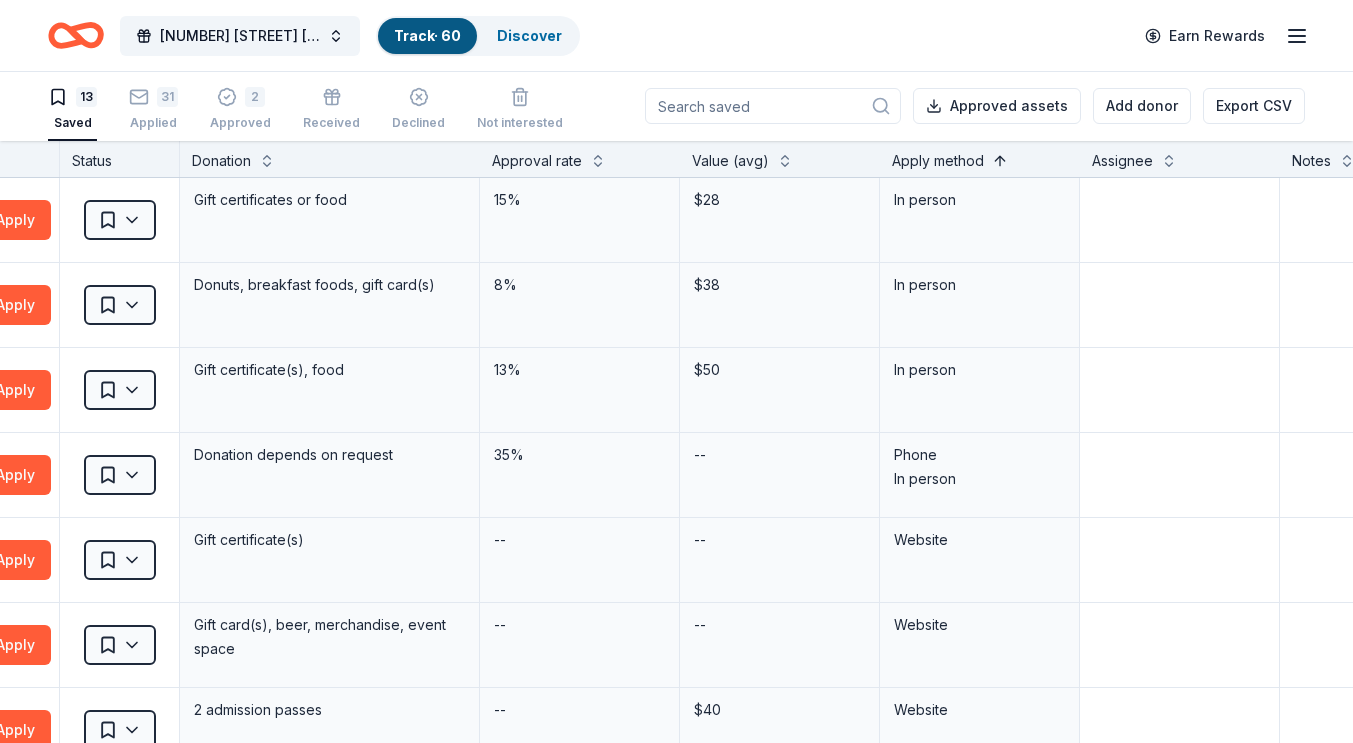 click at bounding box center (1000, 159) 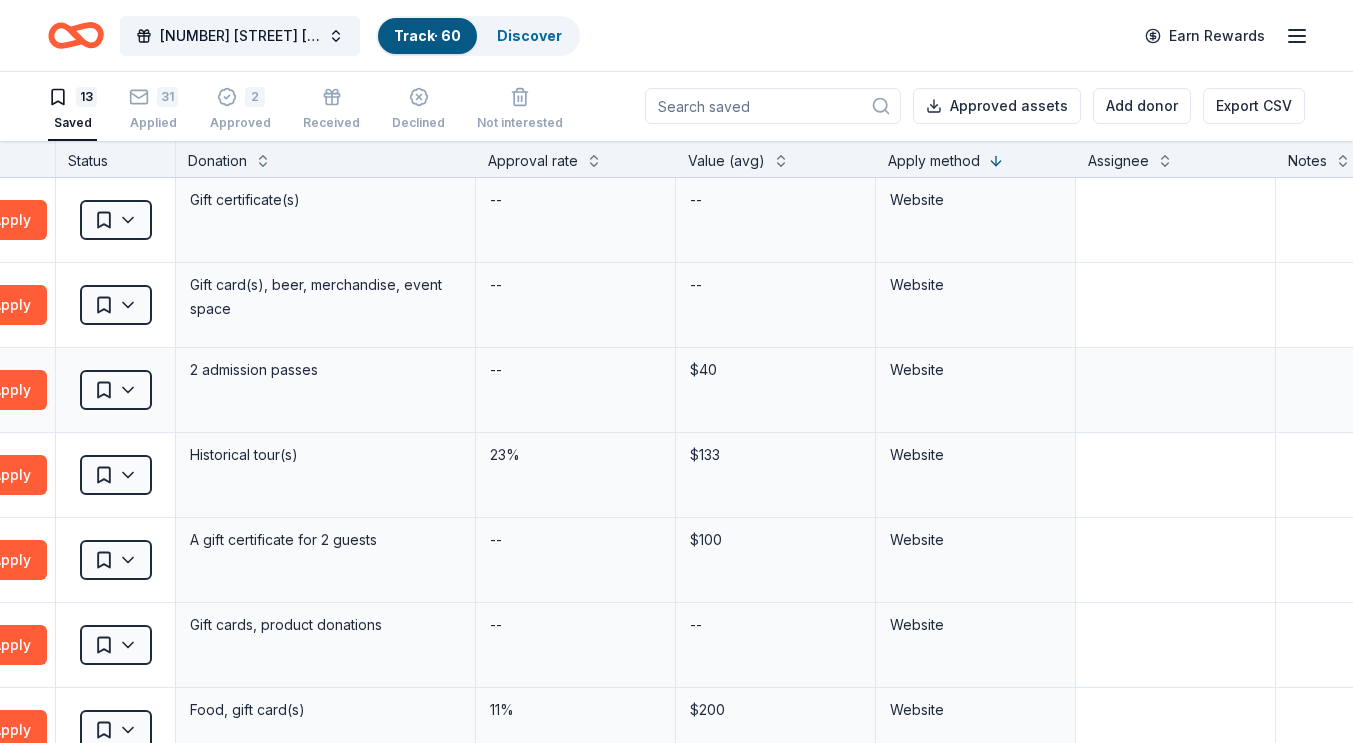 scroll, scrollTop: 0, scrollLeft: 0, axis: both 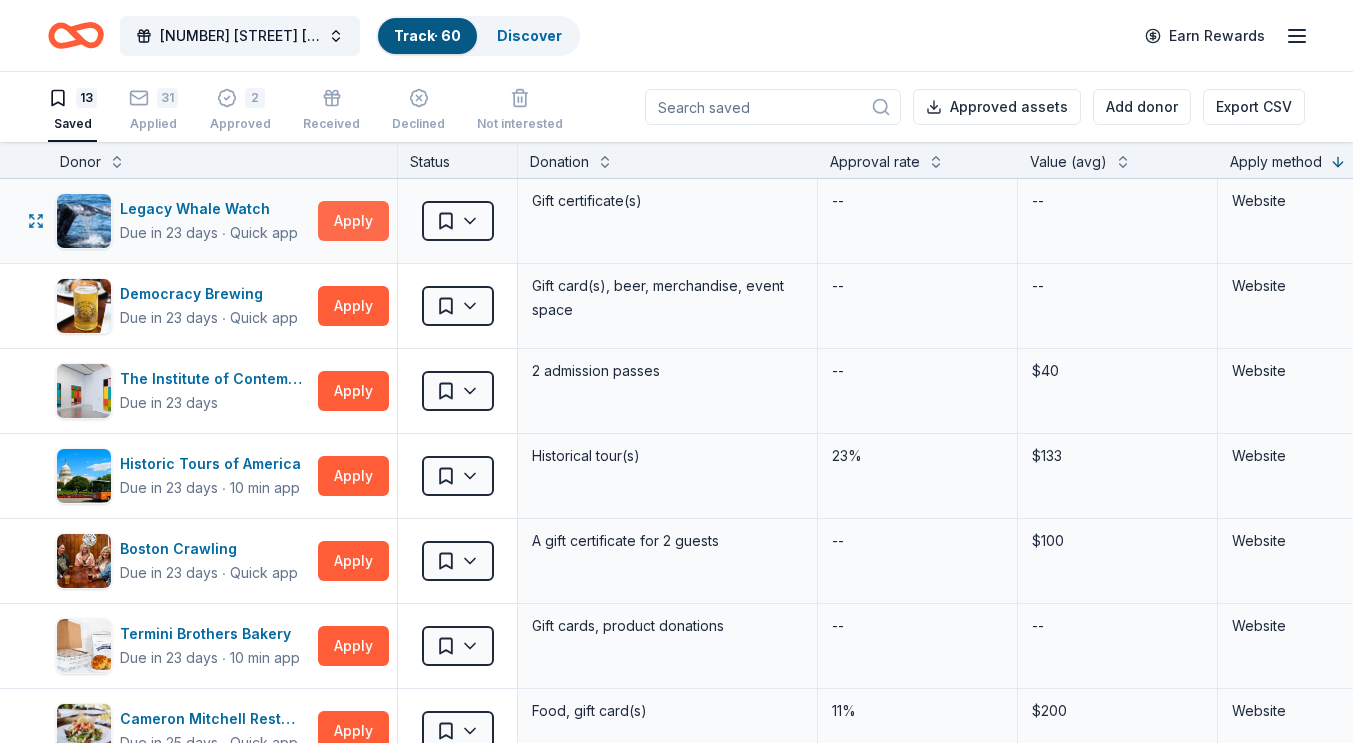 click on "Apply" at bounding box center [353, 221] 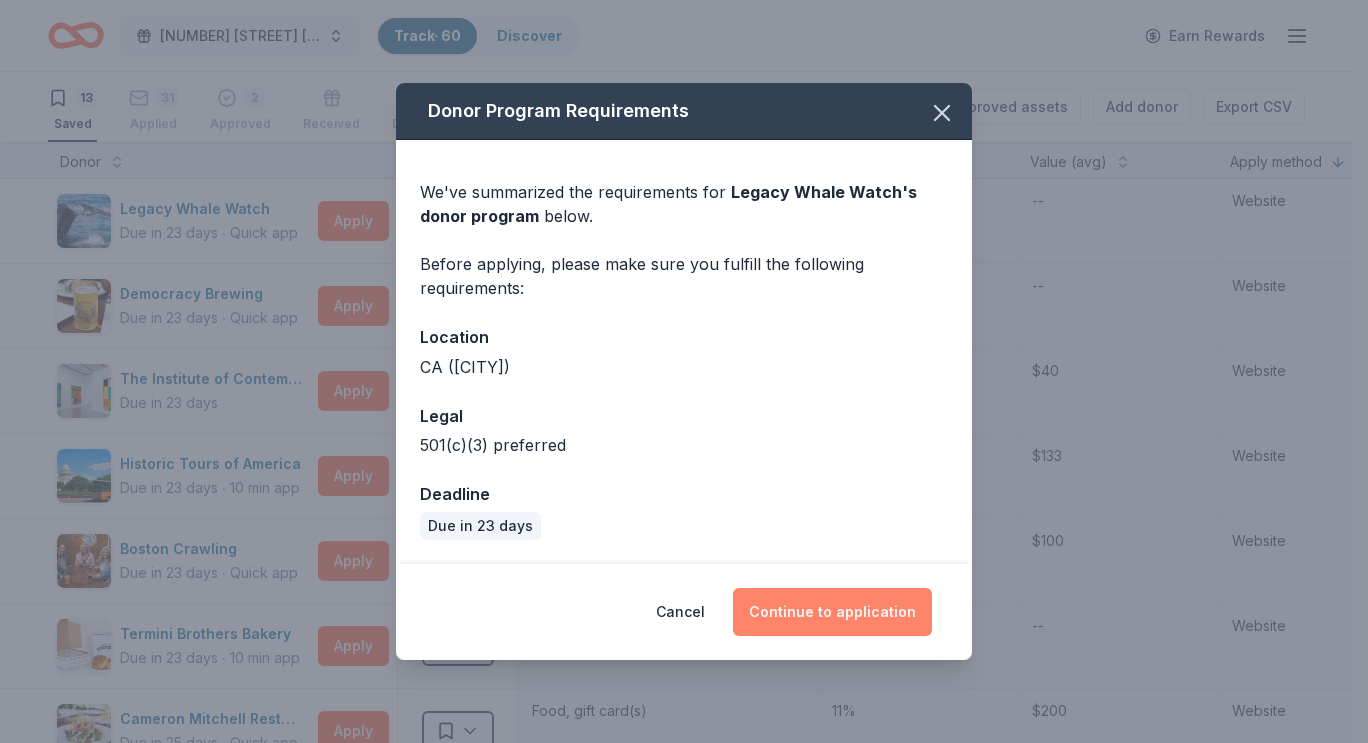 click on "Continue to application" at bounding box center (832, 612) 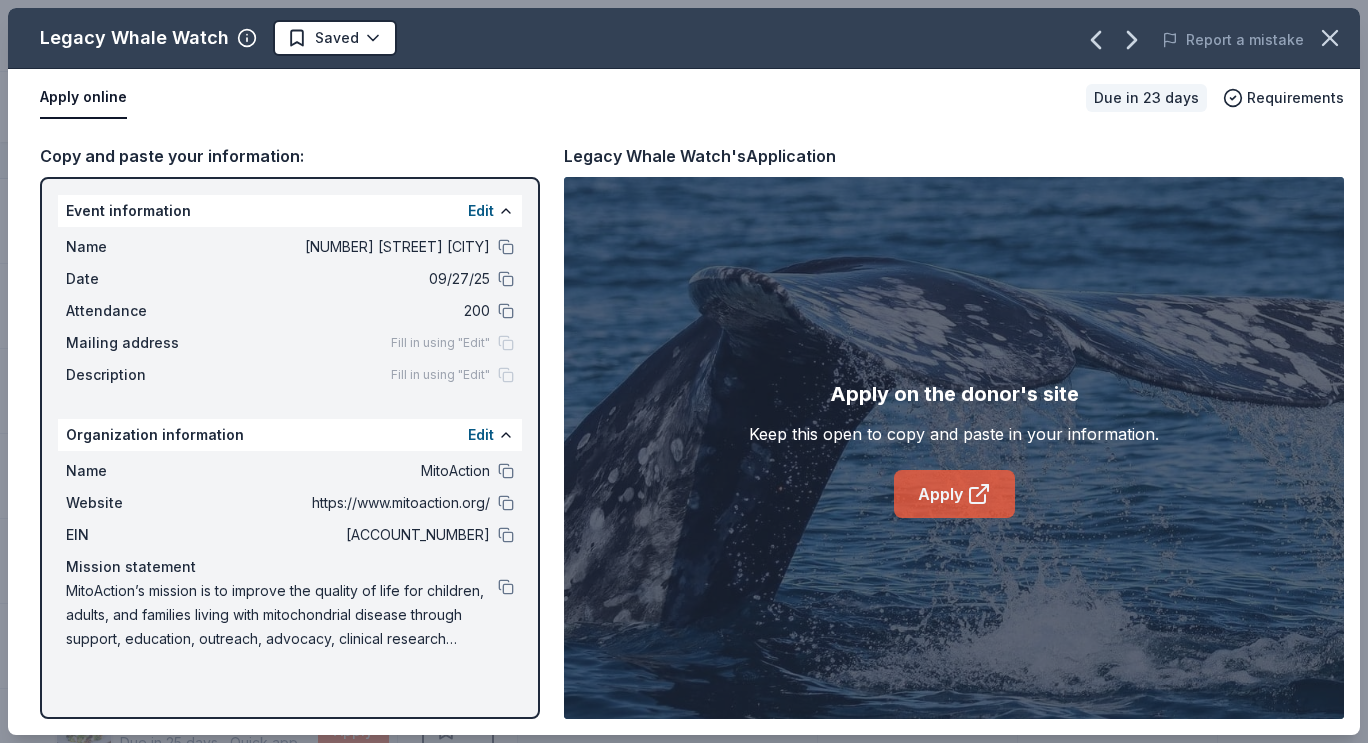 click on "Apply" at bounding box center (954, 494) 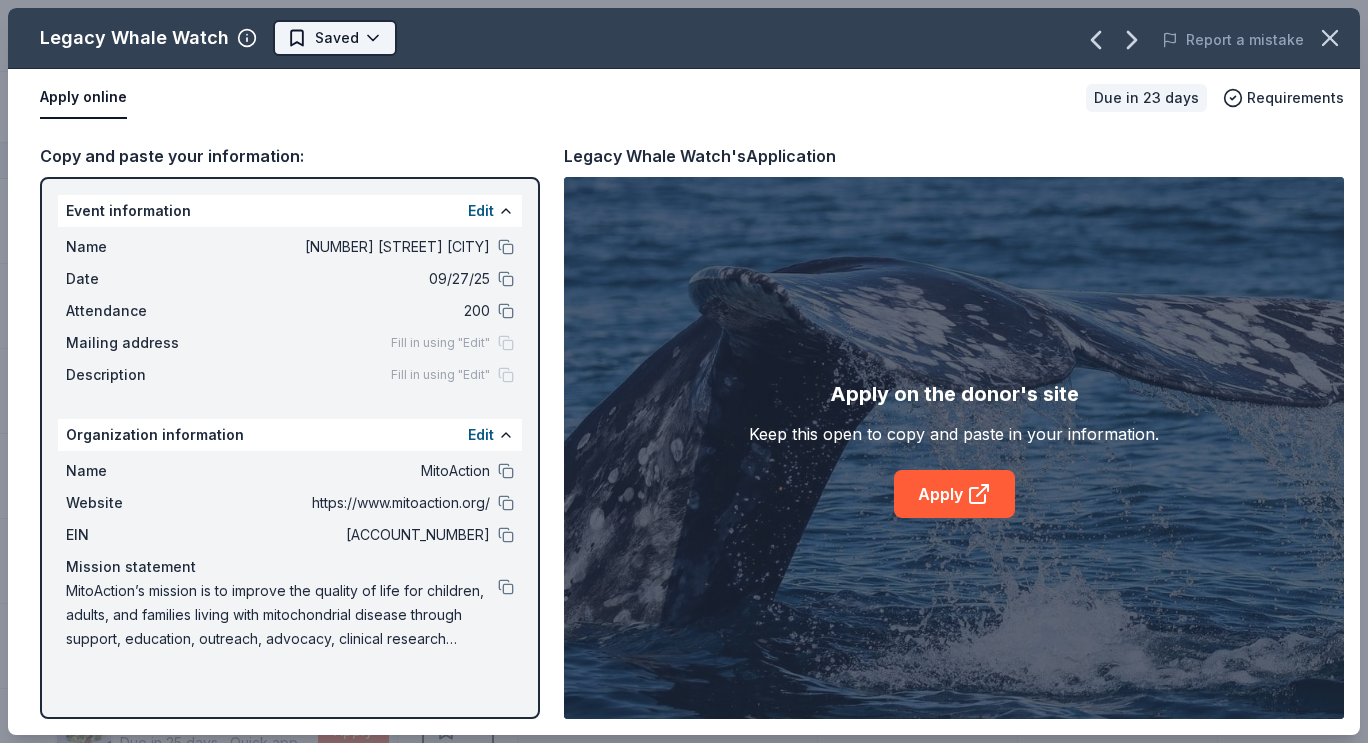 click on "[EVENT_NAME] Track  · [NUMBER] Discover Earn Rewards [NUMBER] Saved [NUMBER] Applied [NUMBER] Approved Received Declined Not interested  Approved assets Add donor Export CSV Donor Status Donation Approval rate Value (avg) Apply method Assignee Notes Legacy Whale Watch Due in [NUMBER] days ∙ Quick app Apply Saved Gift certificate(s) -- -- Website Democracy Brewing Due in [NUMBER] days ∙ Quick app Apply Saved Gift card(s), beer, merchandise, event space -- -- Website The Institute of Contemporary Art Boston Due in [NUMBER] days Apply Saved [NUMBER] admission passes -- $[NUMBER] Website Historic Tours of America Due in [NUMBER] days ∙ [NUMBER] min app Apply Saved Historical tour(s) [PERCENT] $[NUMBER] Website Boston Crawling Due in [NUMBER] days ∙ Quick app Apply Saved A gift certificate for [NUMBER] guests -- $[NUMBER] Website Termini Brothers Bakery Due in [NUMBER] days ∙ [NUMBER] min app Apply Saved Gift cards, product donations -- -- Website Cameron Mitchell Restaurants Due in [NUMBER] days ∙ Quick app Apply Saved Food, gift card(s) [PERCENT] $[NUMBER] Website Coffee Break Cafe Due in [NUMBER] days Apply Saved --" at bounding box center (684, 371) 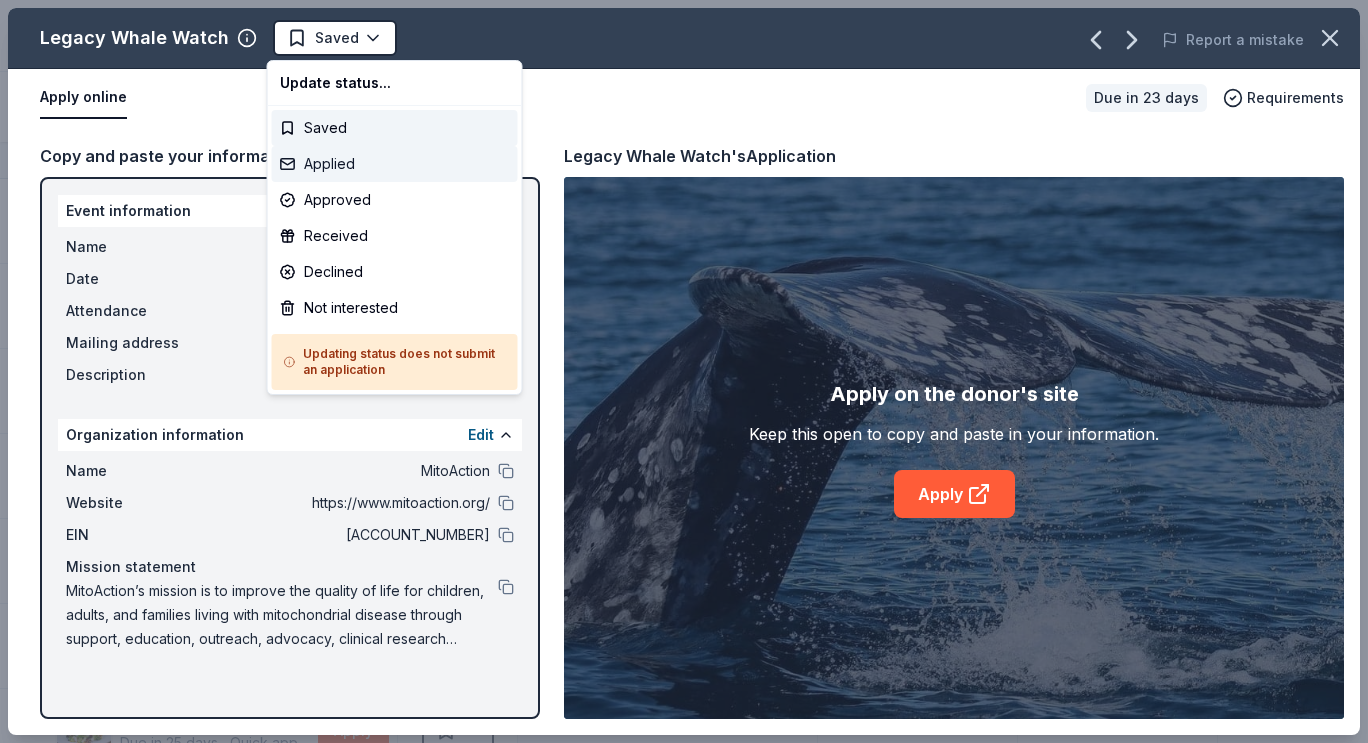 click on "Applied" at bounding box center [395, 164] 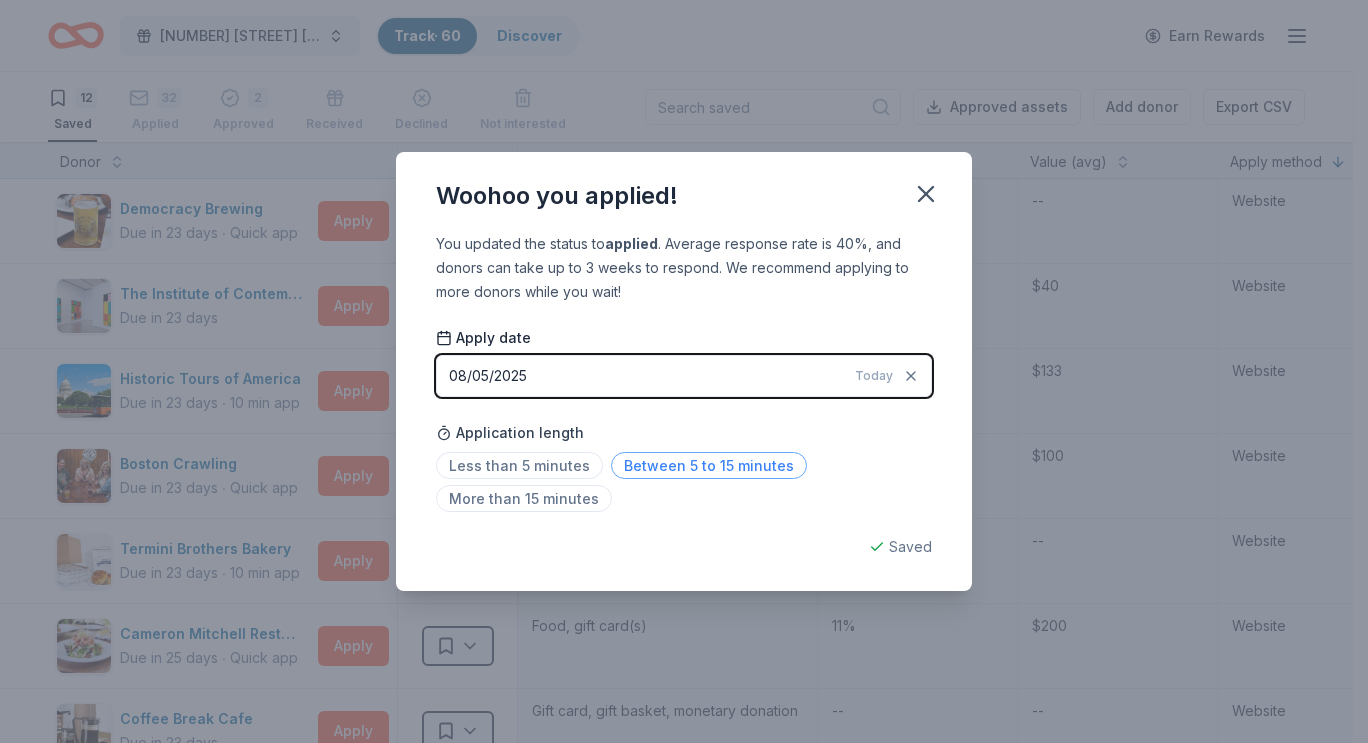 click on "Between 5 to 15 minutes" at bounding box center (709, 465) 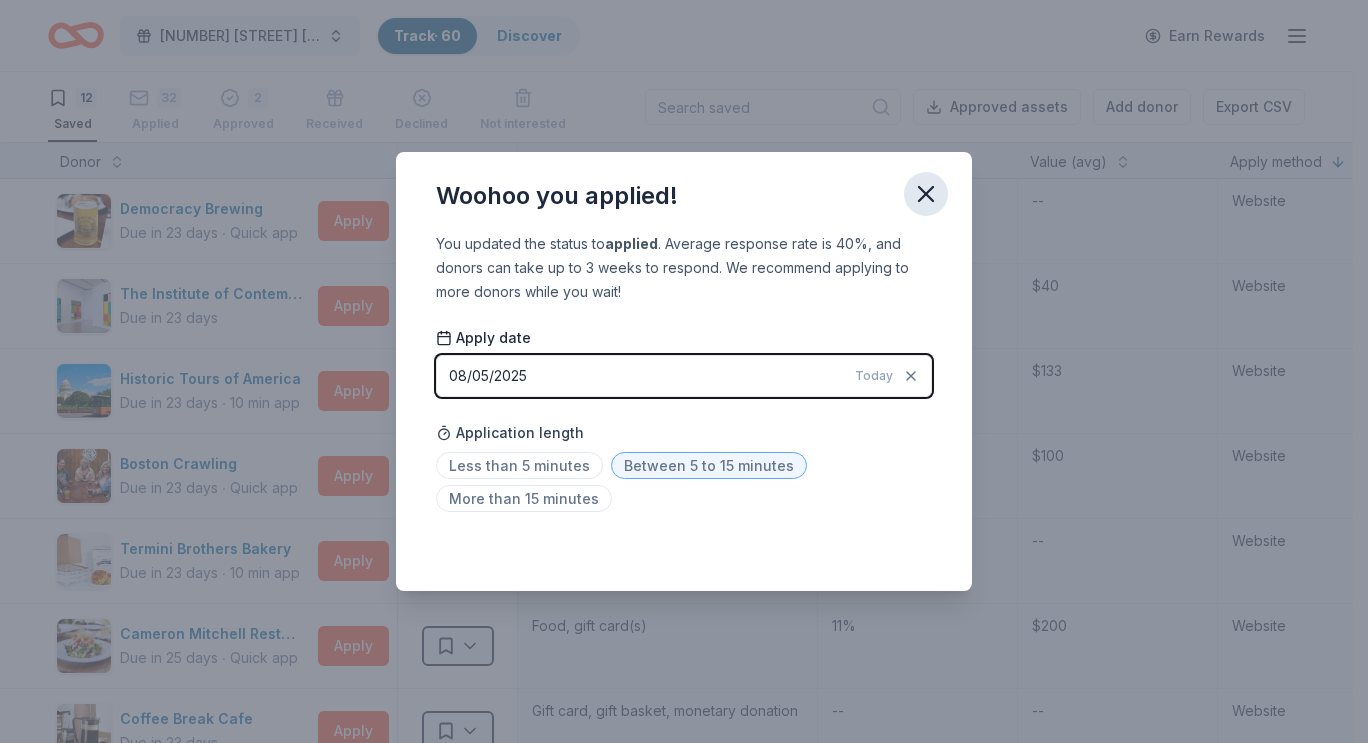 click 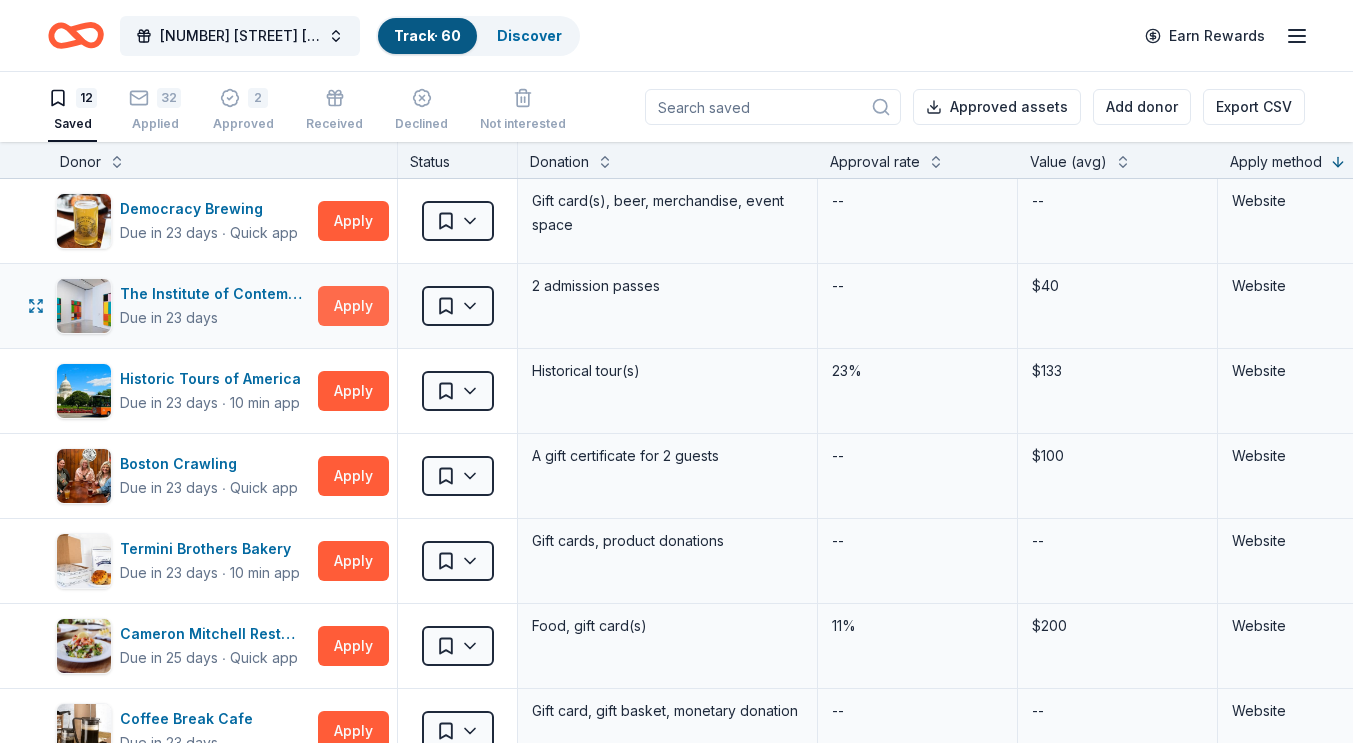 click on "Apply" at bounding box center [353, 306] 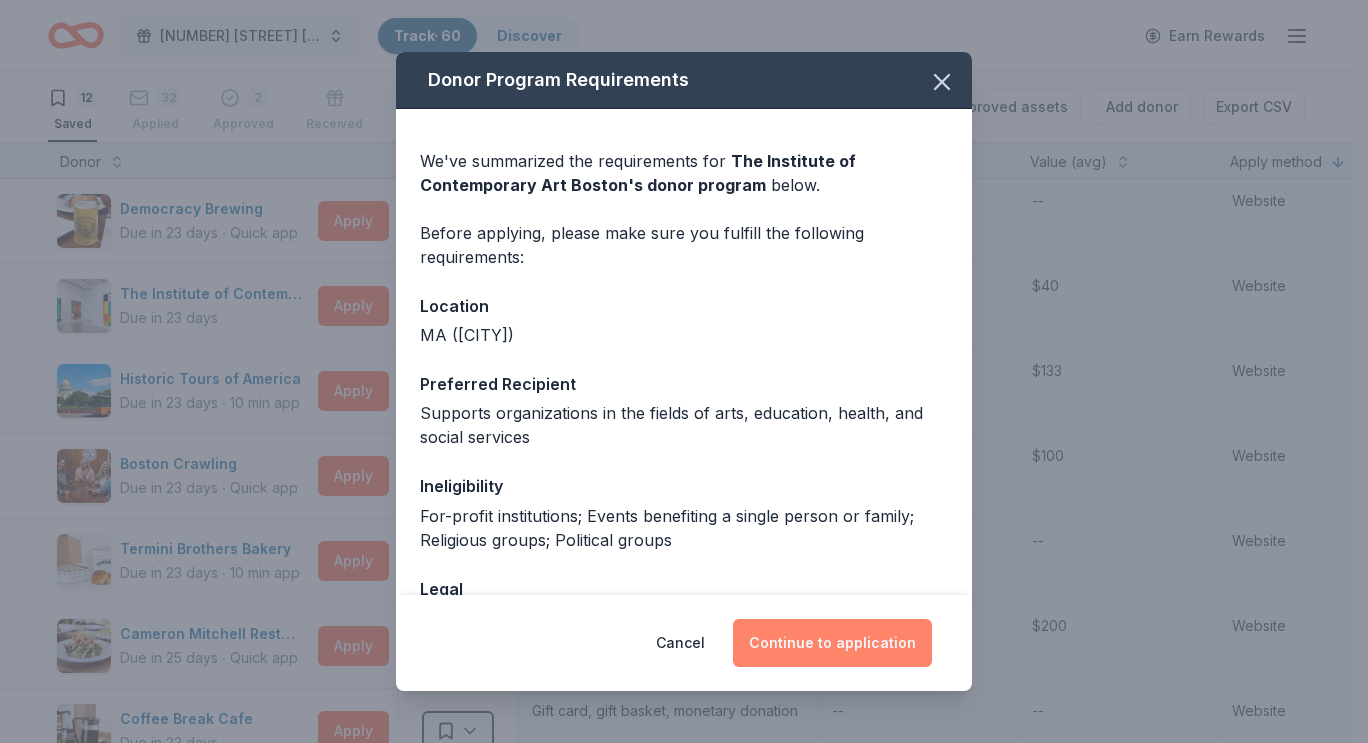click on "Continue to application" at bounding box center (832, 643) 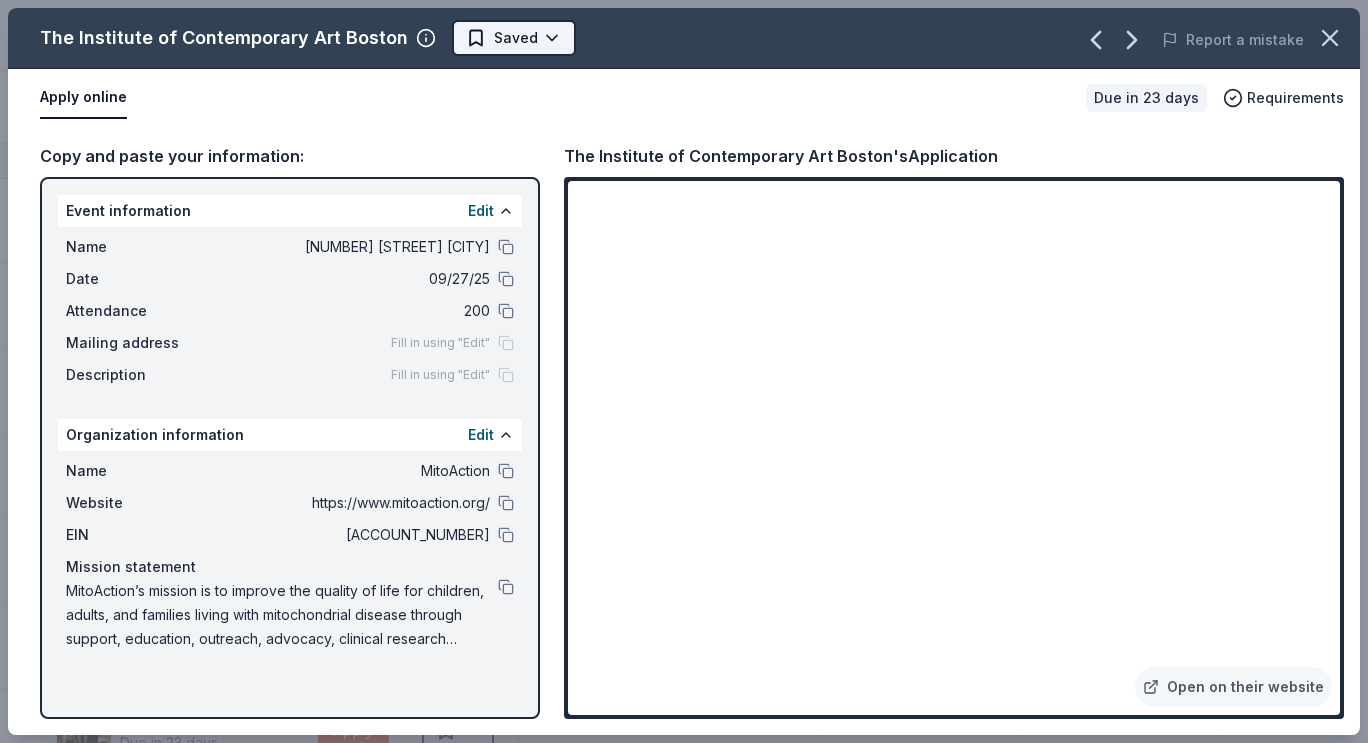 click on "[EVENT_NAME] Track  · [NUMBER] Discover Earn Rewards [NUMBER] Saved [NUMBER] Applied [NUMBER] Approved Received Declined Not interested  Approved assets Add donor Export CSV Donor Status Donation Approval rate Value (avg) Apply method Assignee Notes Democracy Brewing Due in [NUMBER] days ∙ Quick app Apply Saved Gift card(s), beer, merchandise, event space -- -- Website The Institute of Contemporary Art Boston Due in [NUMBER] days Apply Saved [NUMBER] admission passes -- $[NUMBER] Website Historic Tours of America Due in [NUMBER] days ∙ [NUMBER] min app Apply Saved Historical tour(s) [PERCENT] $[NUMBER] Website Boston Crawling Due in [NUMBER] days ∙ Quick app Apply Saved A gift certificate for [NUMBER] guests -- $[NUMBER] Website Termini Brothers Bakery Due in [NUMBER] days ∙ [NUMBER] min app Apply Saved Gift cards, product donations -- -- Website Cameron Mitchell Restaurants Due in [NUMBER] days ∙ Quick app Apply Saved Food, gift card(s) [PERCENT] $[NUMBER] Website Coffee Break Cafe Due in [NUMBER] days Apply Saved Gift card, gift basket, monetary donation -- -- Website Seacoast Science Center Due in  [NUMBER]  days" at bounding box center [684, 371] 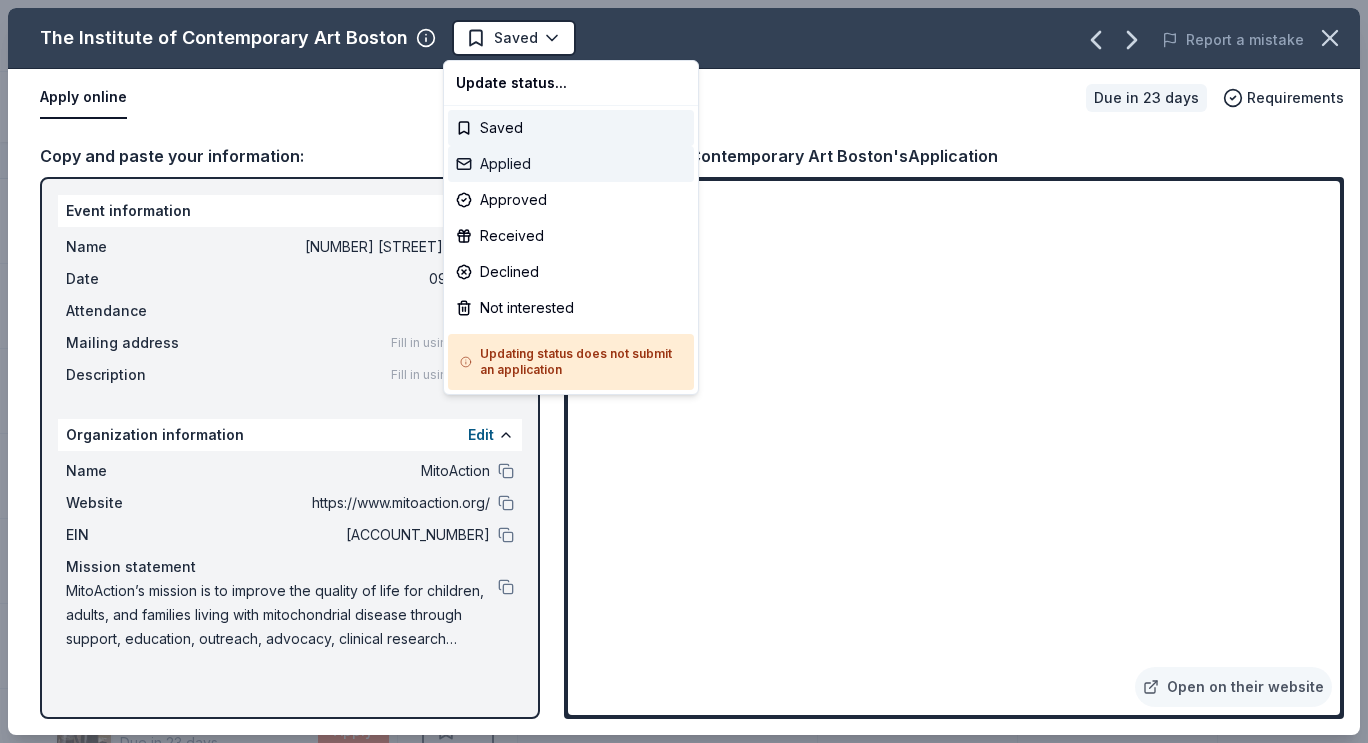 click on "Applied" at bounding box center (571, 164) 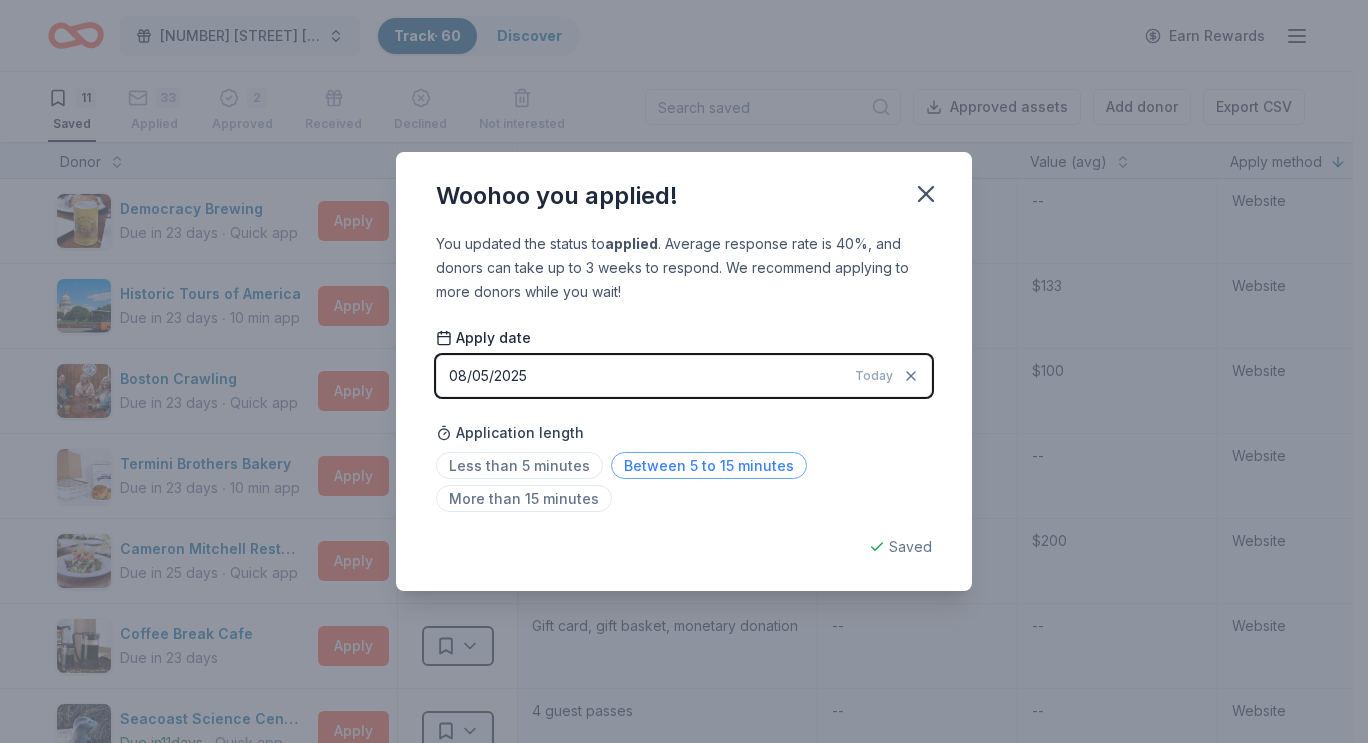 click on "Between 5 to 15 minutes" at bounding box center (709, 465) 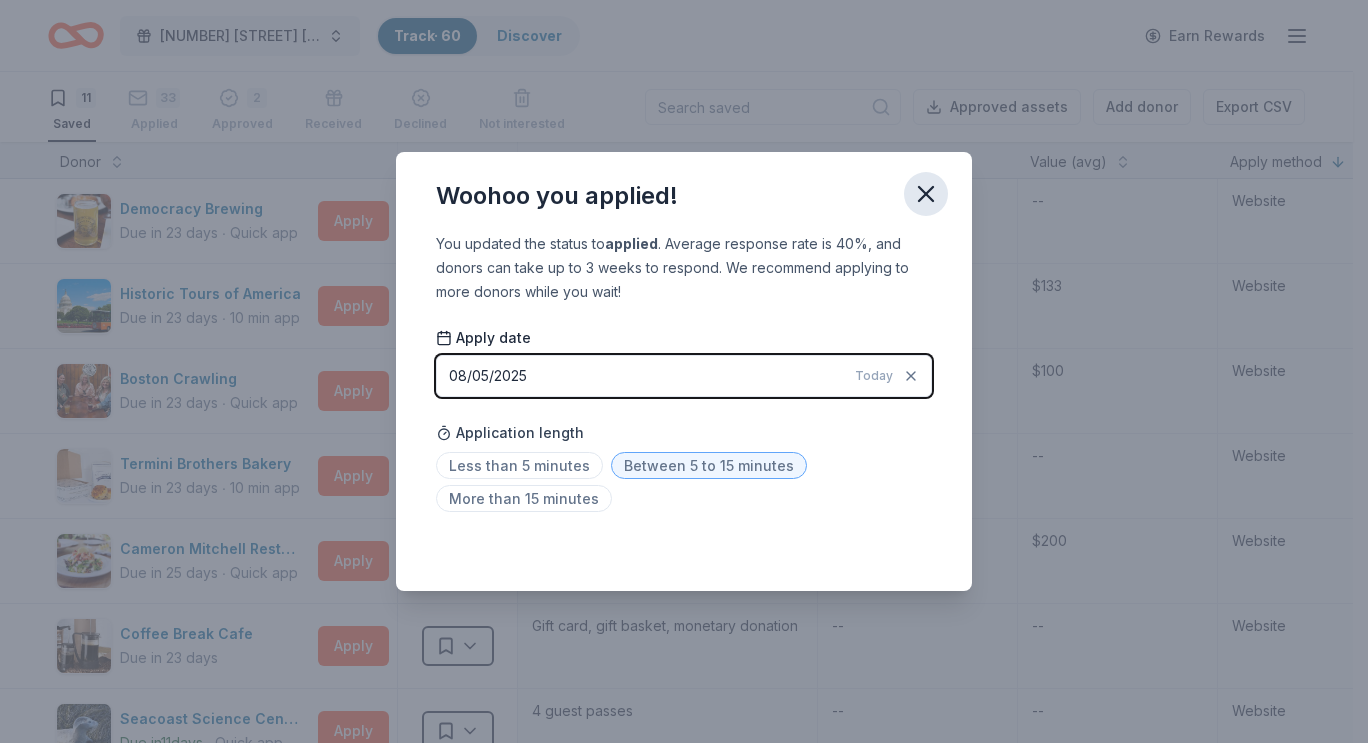 click 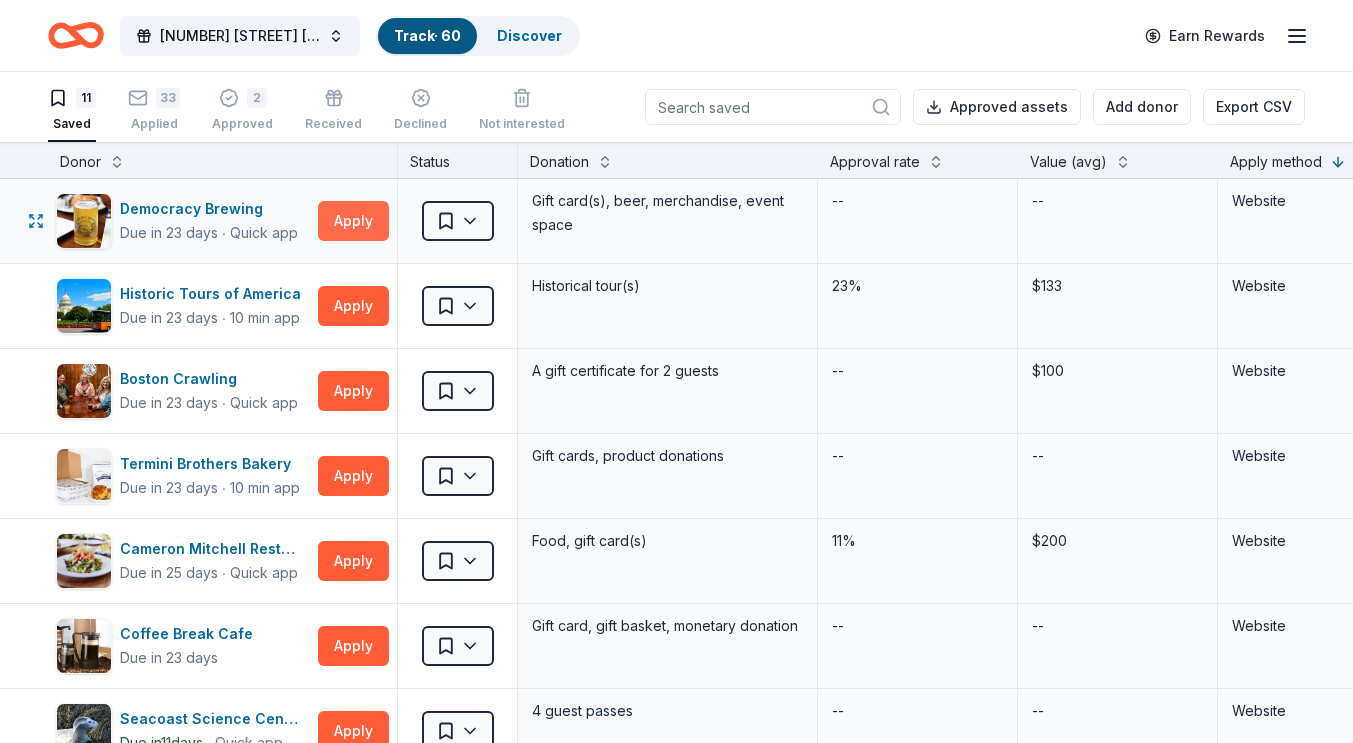 click on "Apply" at bounding box center [353, 221] 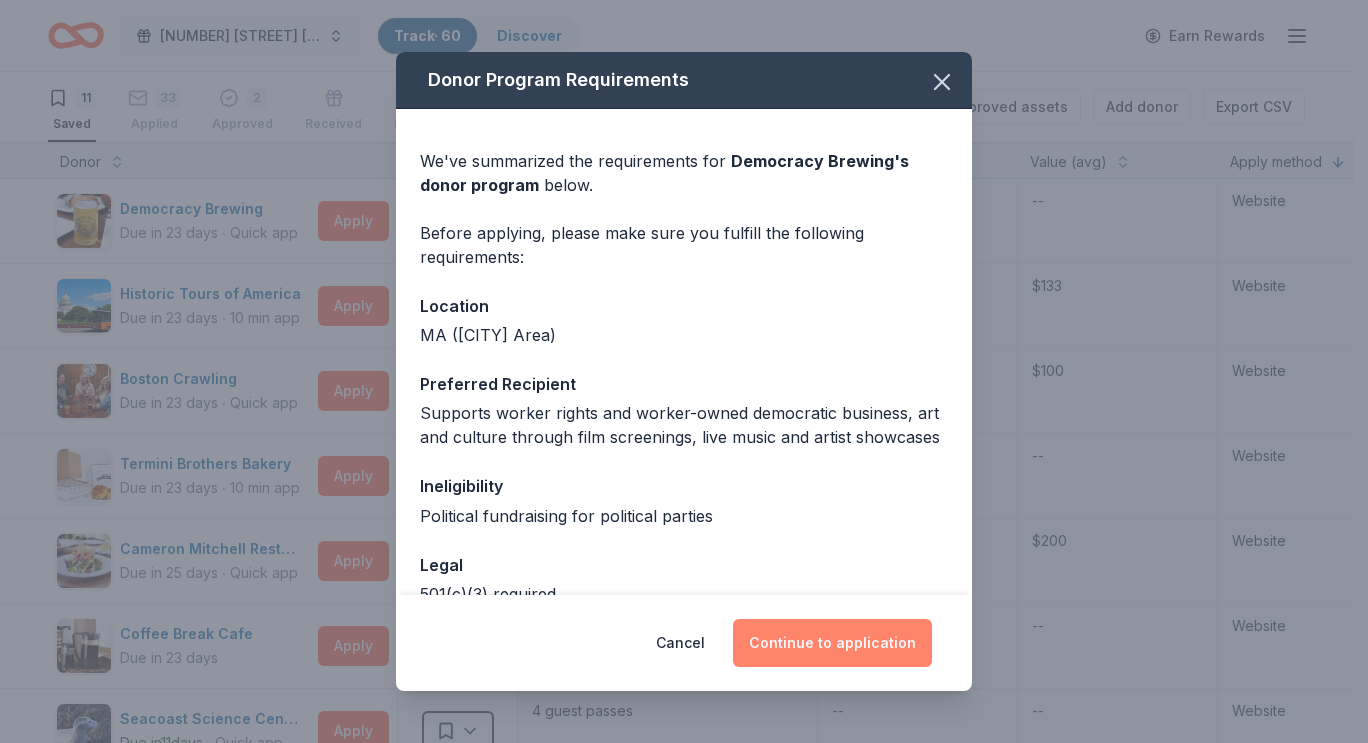 click on "Continue to application" at bounding box center [832, 643] 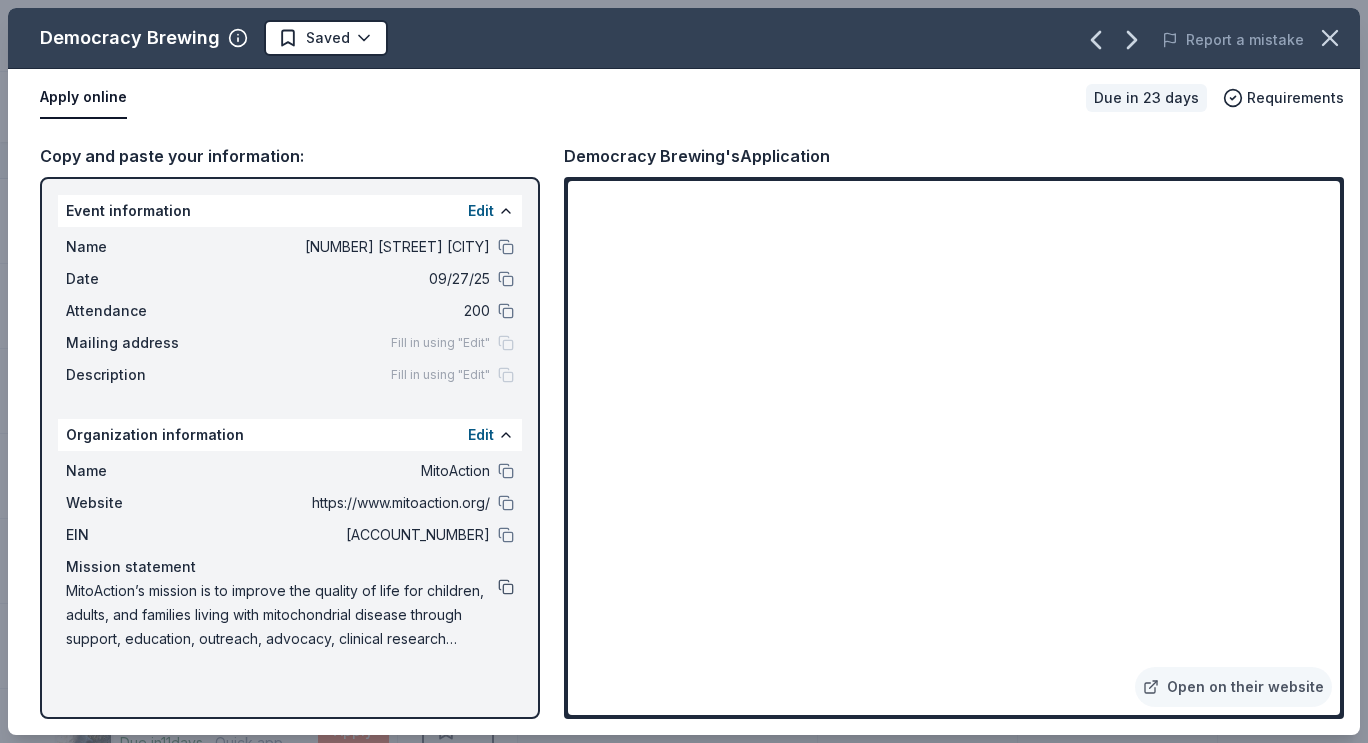 click at bounding box center (506, 587) 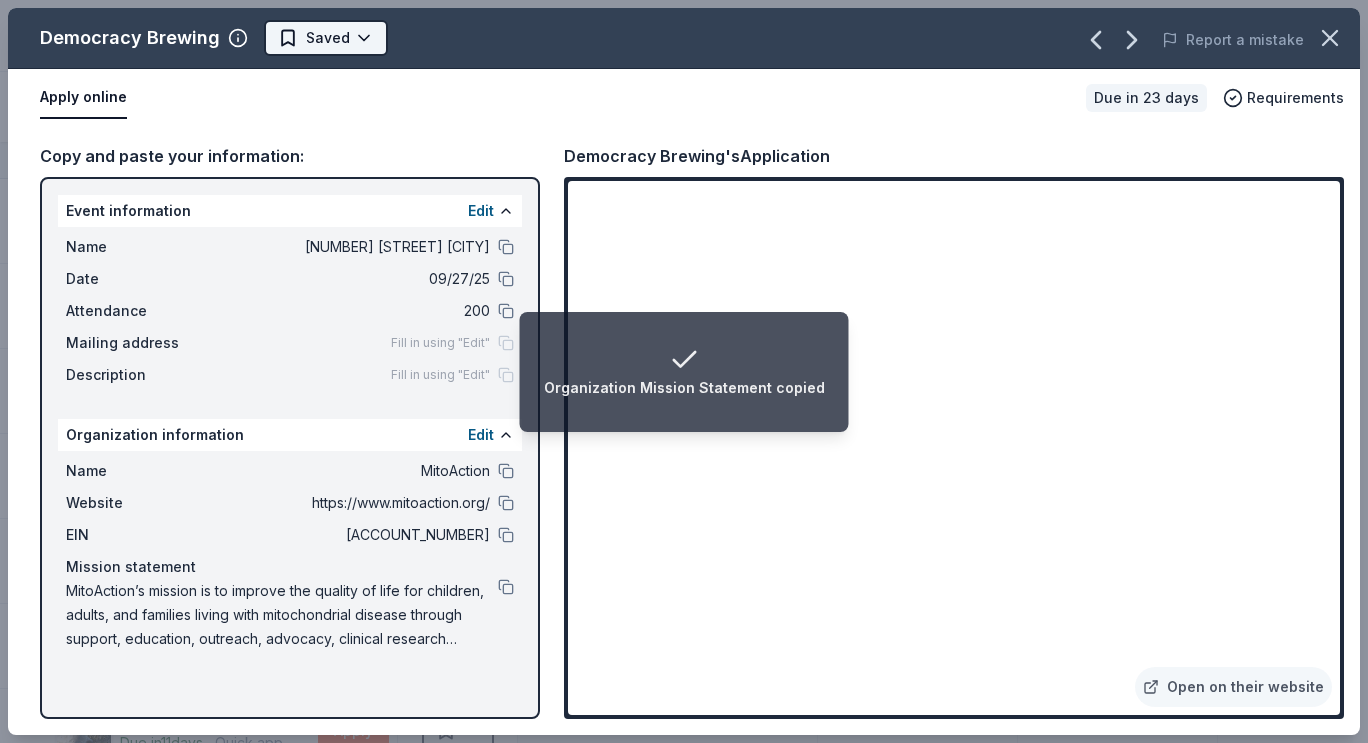 click on "Organization Mission Statement copied [EVENT_NAME] Track  · [NUMBER] Discover Earn Rewards [NUMBER] Saved [NUMBER] Applied [NUMBER] Approved Received Declined Not interested  Approved assets Add donor Export CSV Donor Status Donation Approval rate Value (avg) Apply method Assignee Notes Democracy Brewing Due in [NUMBER] days ∙ Quick app Apply Saved Gift card(s), beer, merchandise, event space -- -- Website Historic Tours of America Due in [NUMBER] days ∙ [NUMBER] min app Apply Saved Historical tour(s) [PERCENT] $[NUMBER] Website Boston Crawling Due in [NUMBER] days ∙ Quick app Apply Saved A gift certificate for [NUMBER] guests -- $[NUMBER] Website Termini Brothers Bakery Due in [NUMBER] days ∙ [NUMBER] min app Apply Saved Gift cards, product donations -- -- Website Cameron Mitchell Restaurants Due in [NUMBER] days ∙ Quick app Apply Saved Food, gift card(s) [PERCENT] $[NUMBER] Website Coffee Break Cafe Due in [NUMBER] days Apply Saved Gift card, gift basket, monetary donation -- -- Website Seacoast Science Center Due in  [NUMBER]  days ∙ Quick app Apply Saved [NUMBER] guest passes -- -- Website ∙ Apply" at bounding box center (684, 371) 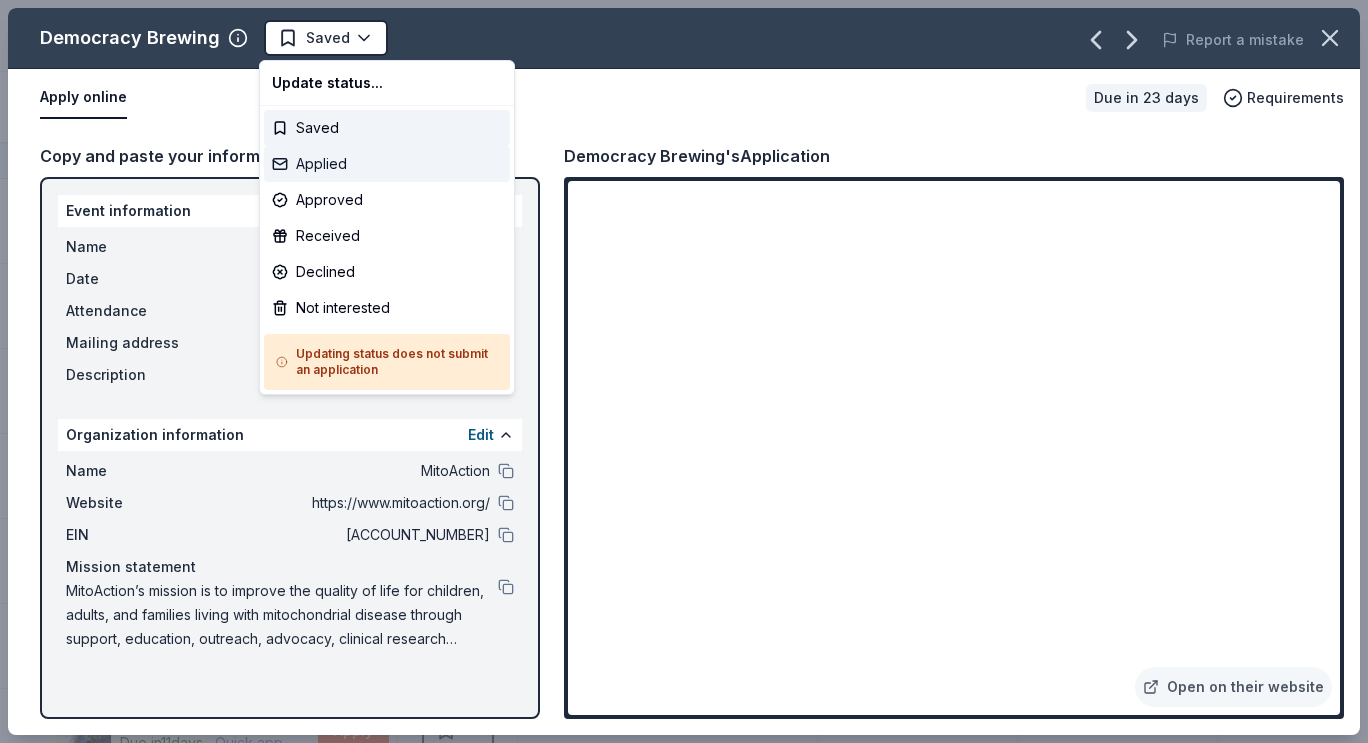 click on "Applied" at bounding box center [387, 164] 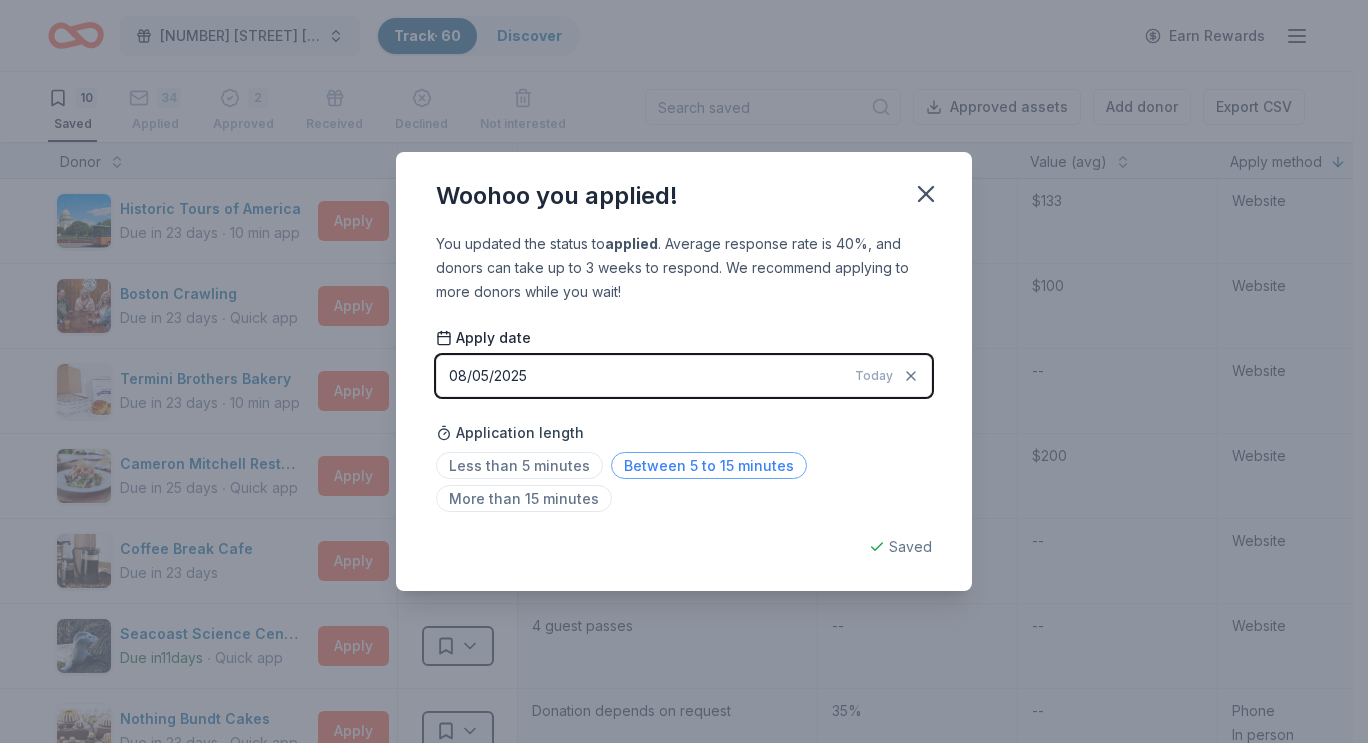 click on "Between 5 to 15 minutes" at bounding box center [709, 465] 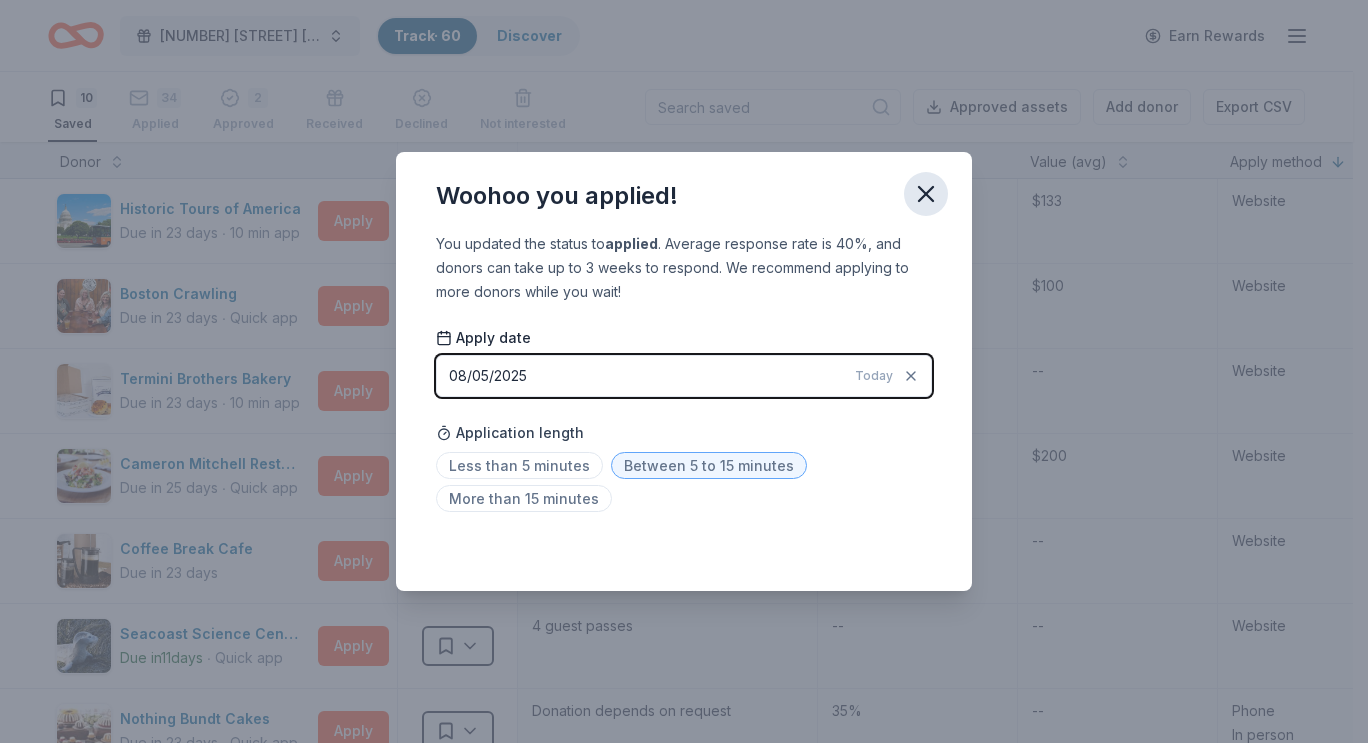 click 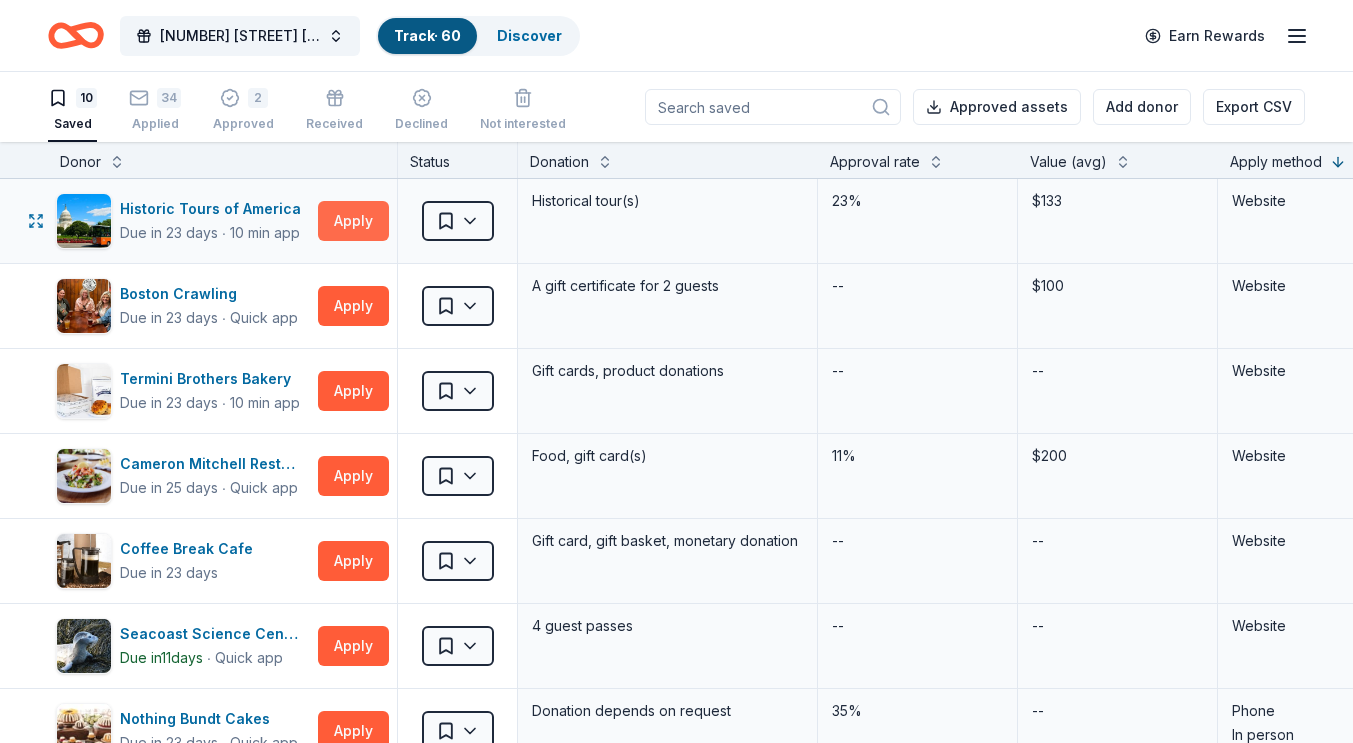 click on "Apply" at bounding box center (353, 221) 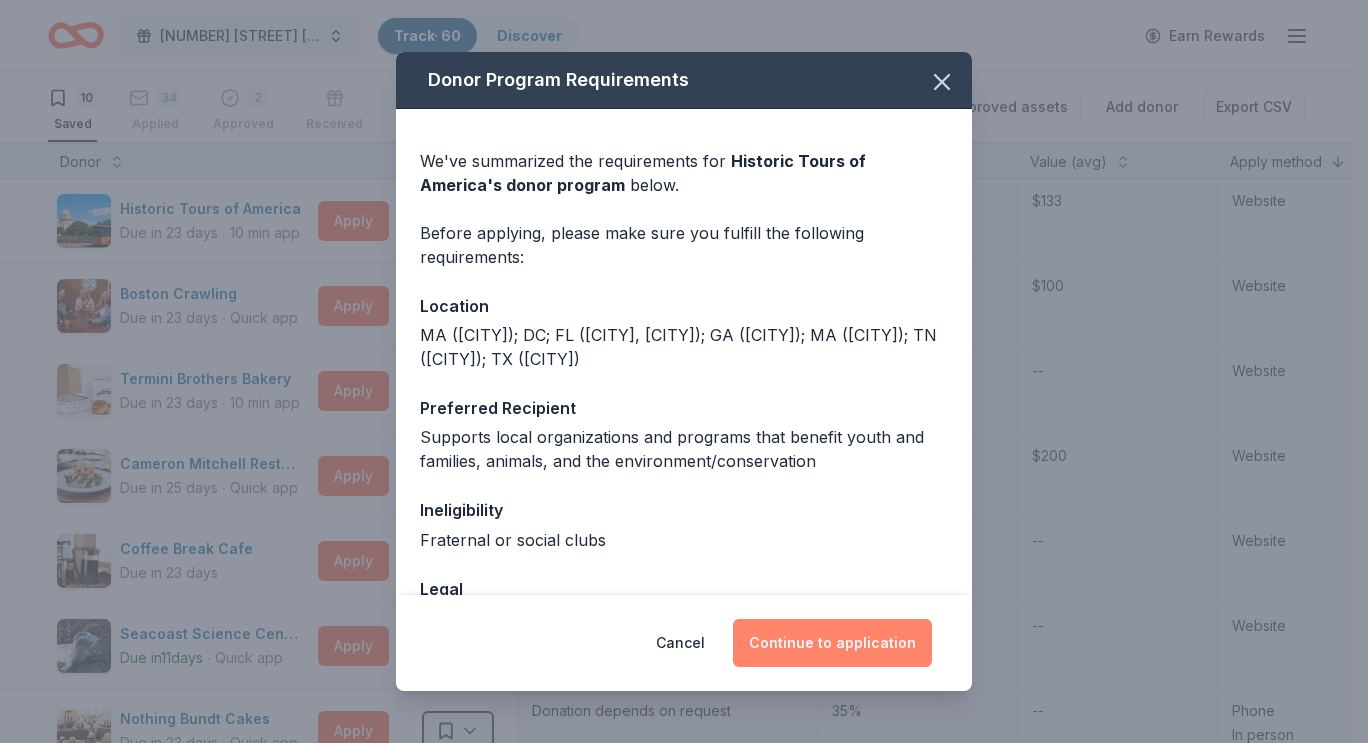 click on "Continue to application" at bounding box center (832, 643) 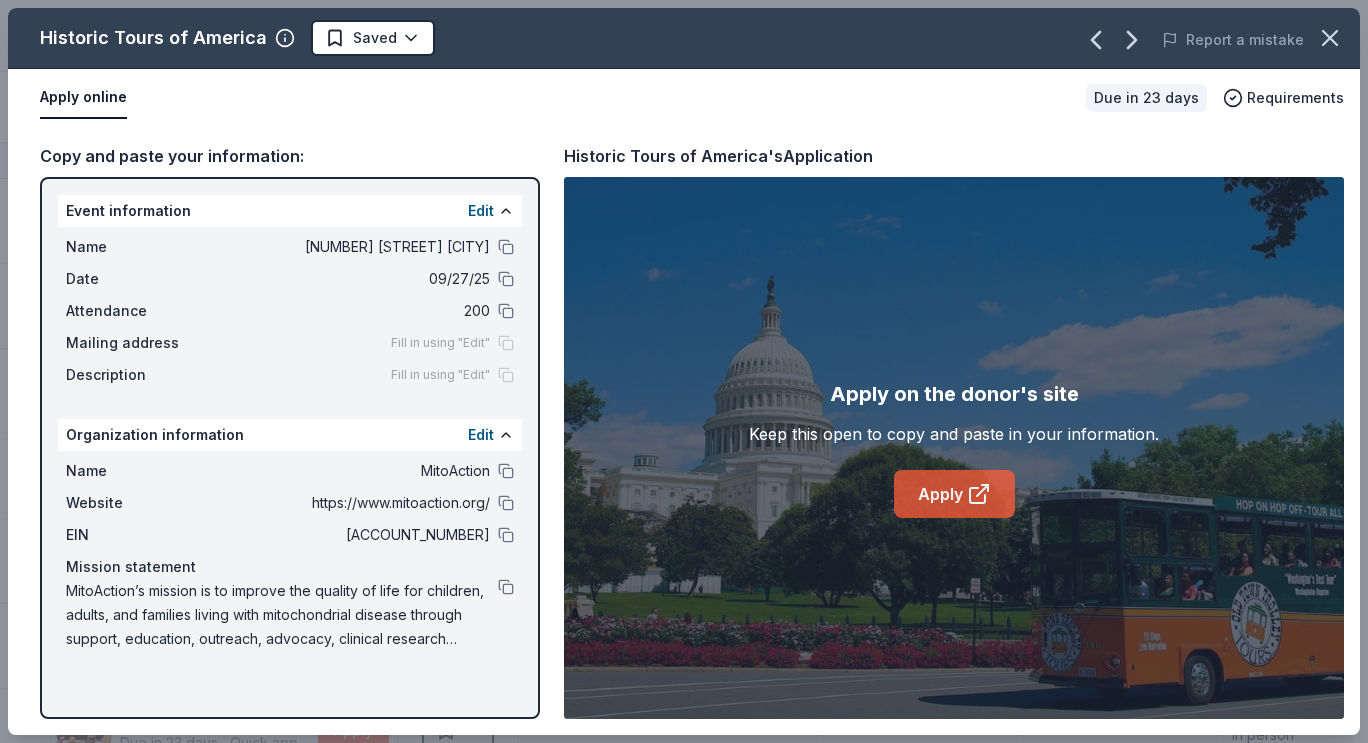 click on "Apply" at bounding box center [954, 494] 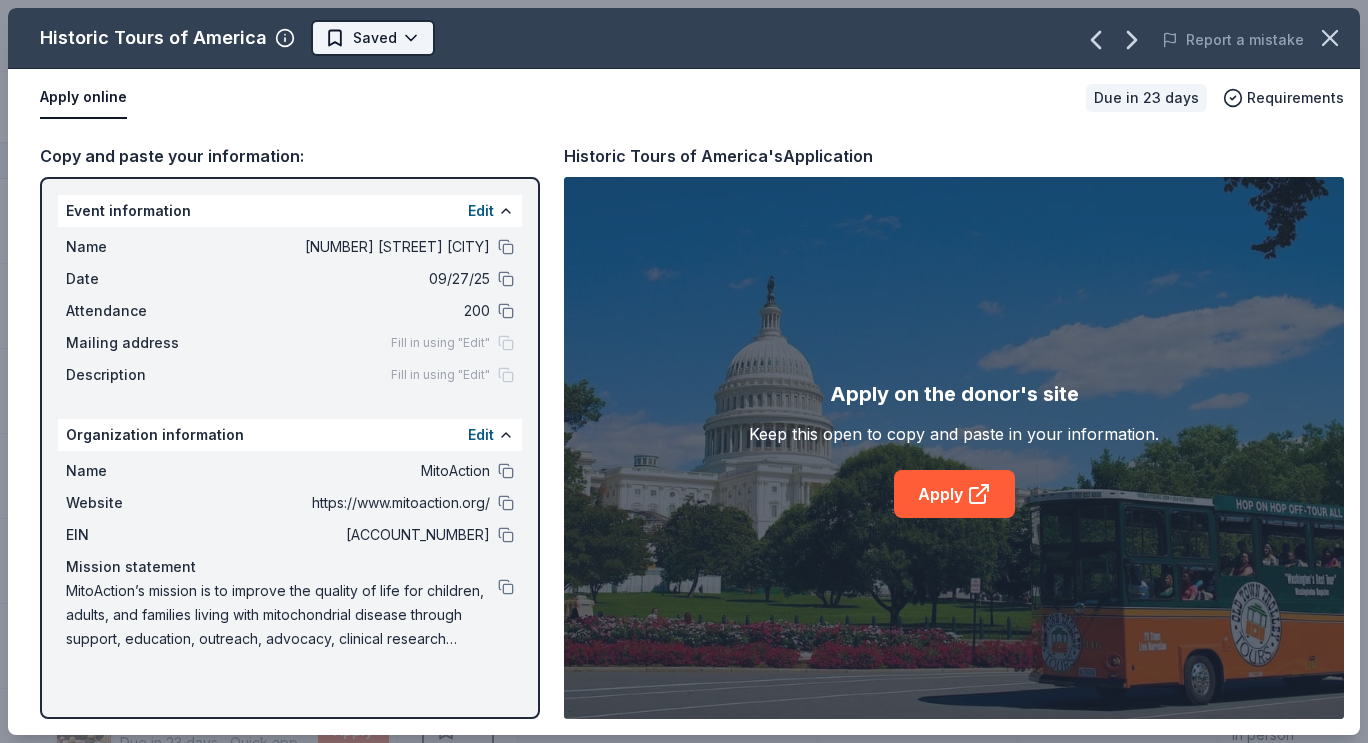 click on "[EVENT_NAME] Track  · [NUMBER] Discover Earn Rewards [NUMBER] Saved [NUMBER] Applied [NUMBER] Approved Received Declined Not interested  Approved assets Add donor Export CSV Donor Status Donation Approval rate Value (avg) Apply method Assignee Notes Historic Tours of America Due in [NUMBER] days ∙ [NUMBER] min app Apply Saved Historical tour(s) [PERCENT] $[NUMBER] Website Boston Crawling Due in [NUMBER] days ∙ Quick app Apply Saved A gift certificate for [NUMBER] guests -- $[NUMBER] Website Termini Brothers Bakery Due in [NUMBER] days ∙ [NUMBER] min app Apply Saved Gift cards, product donations -- -- Website Cameron Mitchell Restaurants Due in [NUMBER] days ∙ Quick app Apply Saved Food, gift card(s) [PERCENT] $[NUMBER] Website Coffee Break Cafe Due in [NUMBER] days Apply Saved Gift card, gift basket, monetary donation -- -- Website Seacoast Science Center Due in  [NUMBER]  days ∙ Quick app Apply Saved [NUMBER] guest passes -- -- Website Nothing Bundt Cakes Due in [NUMBER] days ∙ Quick app Apply Saved Donation depends on request [PERCENT] -- Phone In person Olive Garden Due in [NUMBER] days ∙ [NUMBER] min app Apply [PERCENT]" at bounding box center (684, 371) 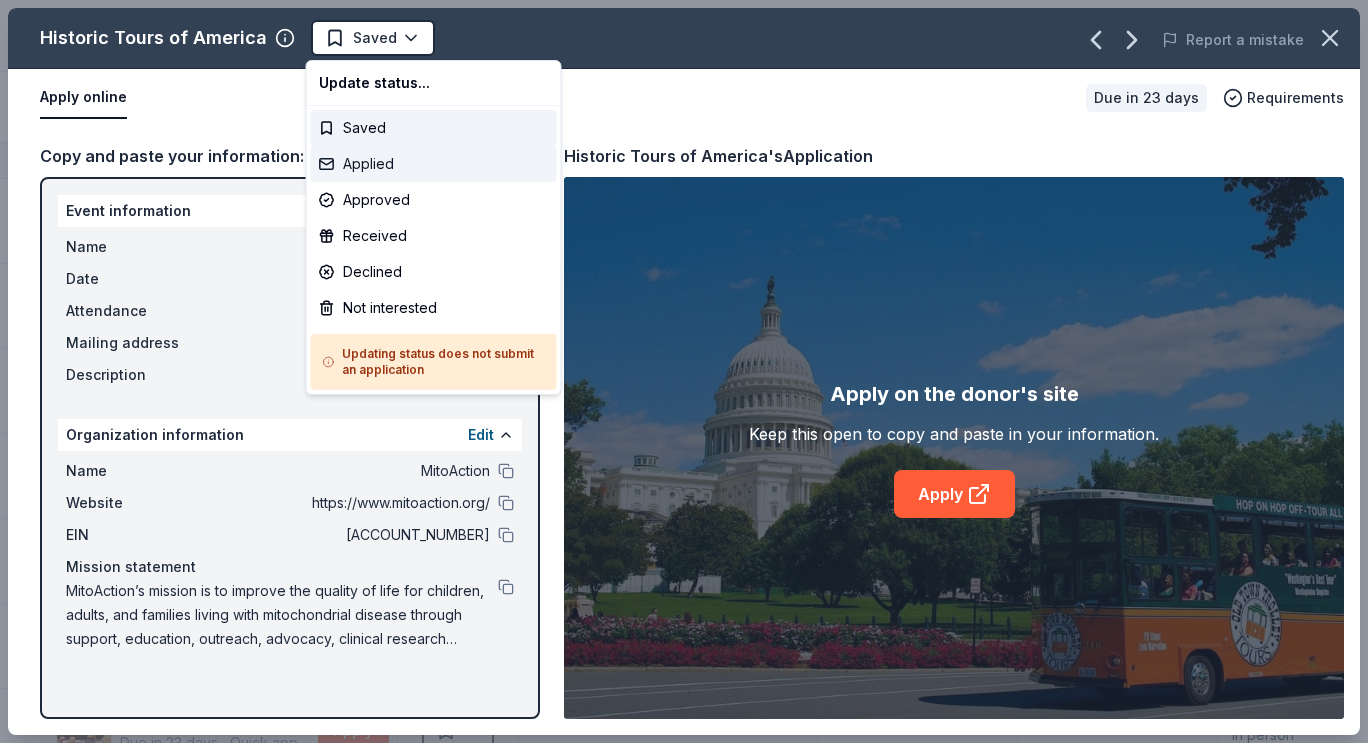 click on "Applied" at bounding box center [434, 164] 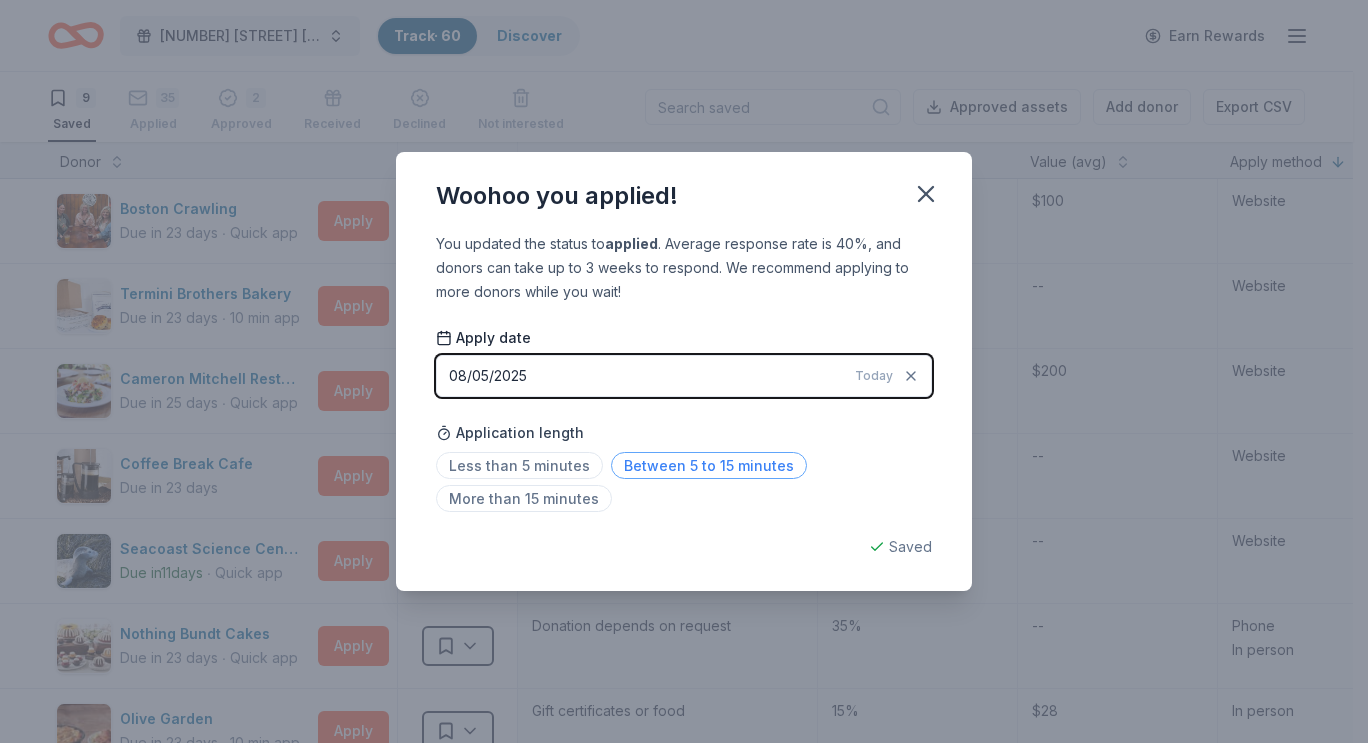 click on "Between 5 to 15 minutes" at bounding box center [709, 465] 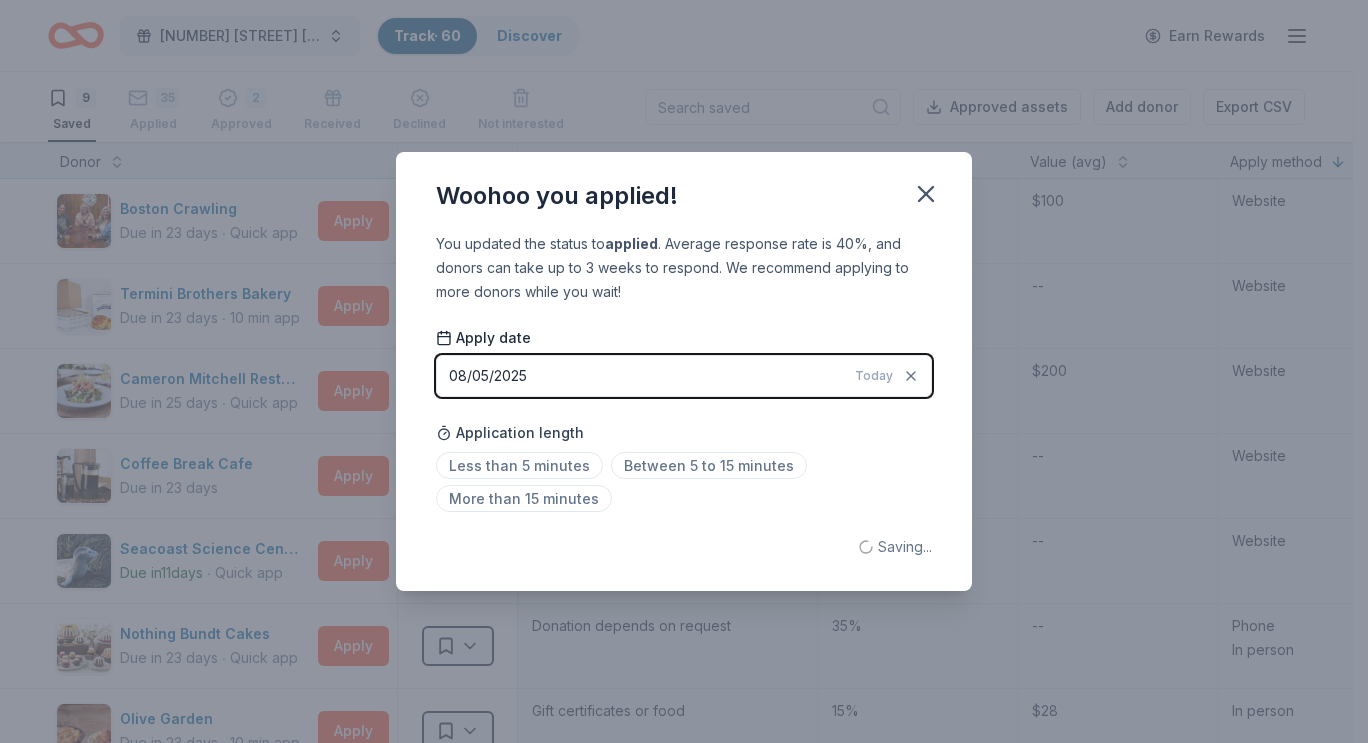click on "Woohoo you applied! You updated the status to  applied . Average response rate is [PERCENT], and donors can take up to [NUMBER] weeks to respond. We recommend applying to more donors while you wait! Apply date [DATE] Today Application length Less than [NUMBER] minutes Between [NUMBER] to [NUMBER] minutes More than [NUMBER] minutes Saving..." at bounding box center (684, 371) 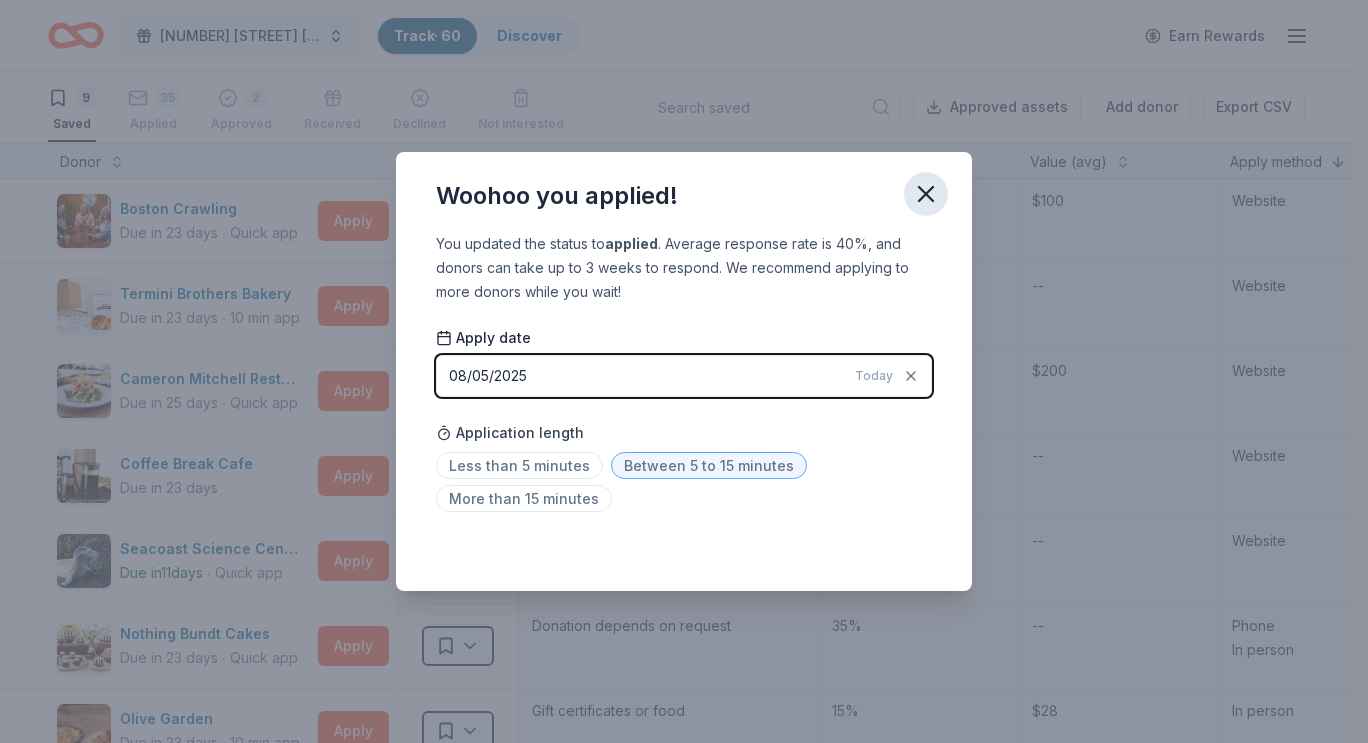 click 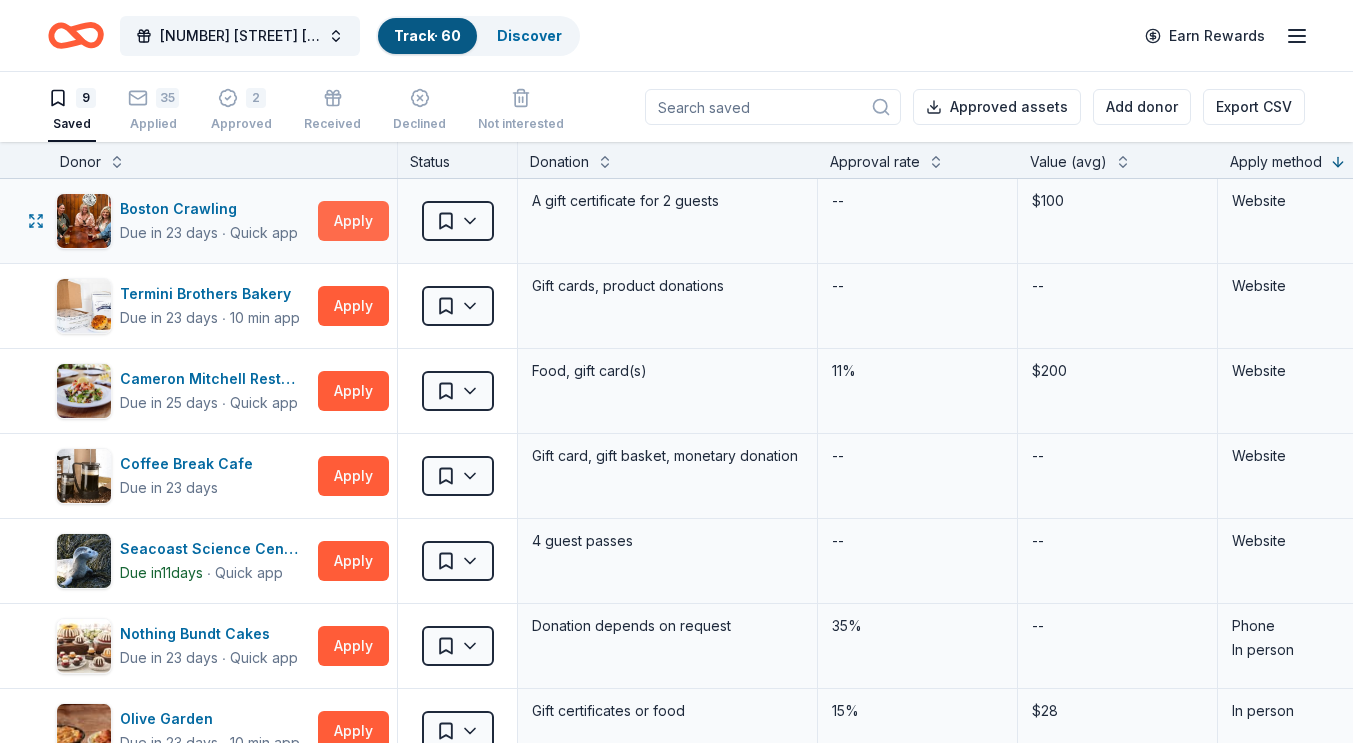 click on "Apply" at bounding box center (353, 221) 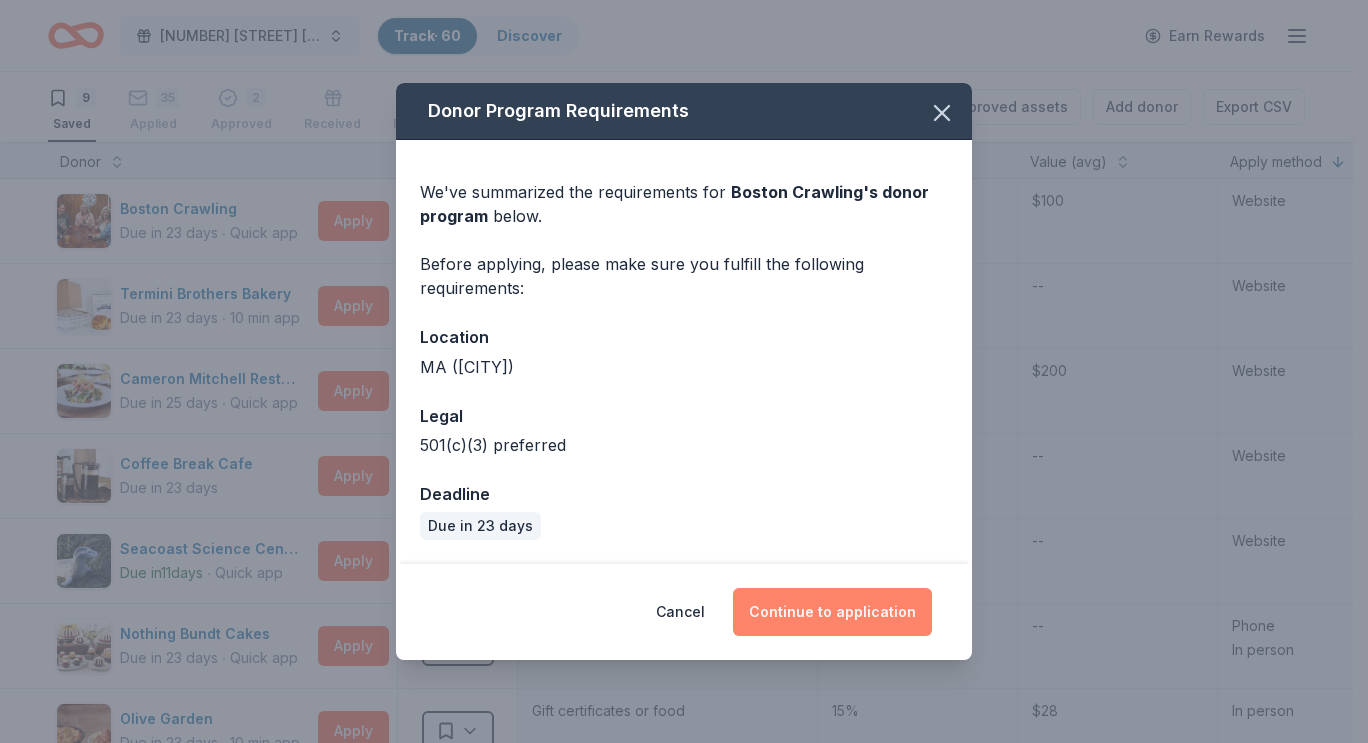 click on "Continue to application" at bounding box center [832, 612] 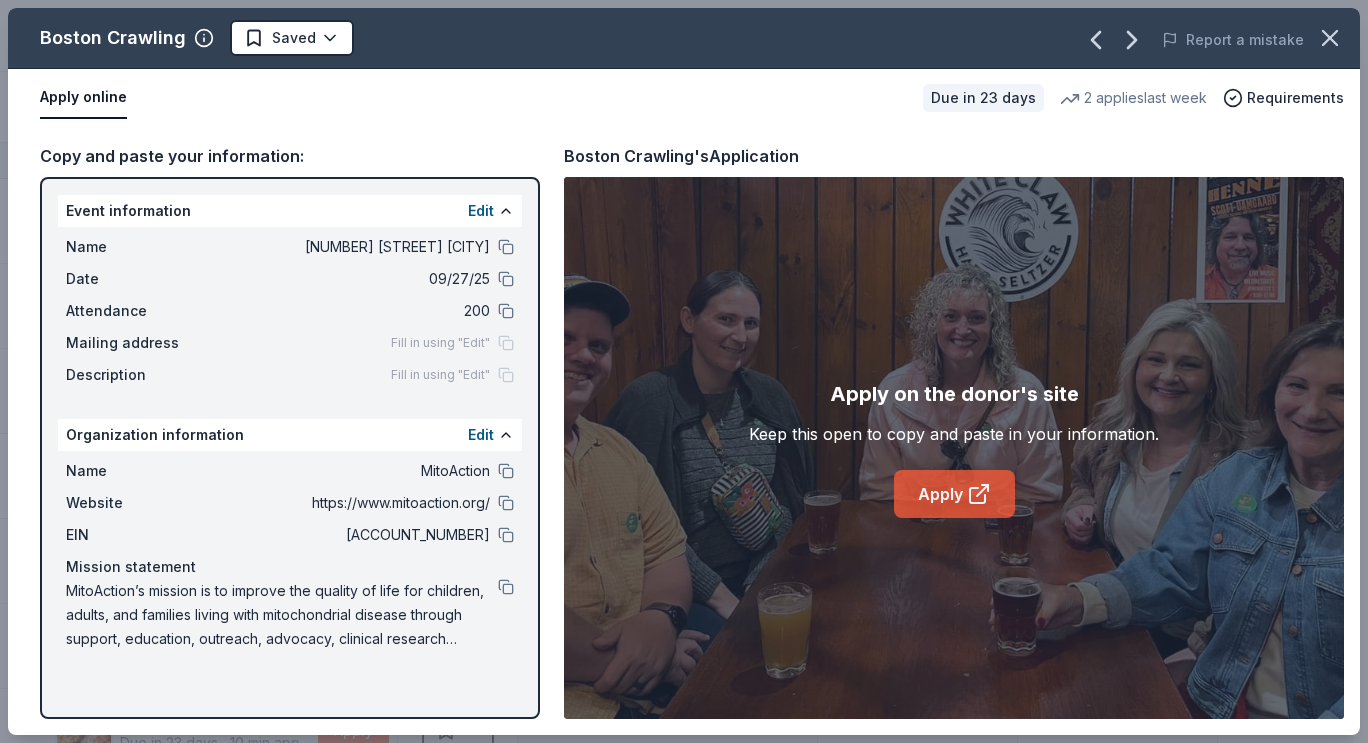click on "Apply" at bounding box center (954, 494) 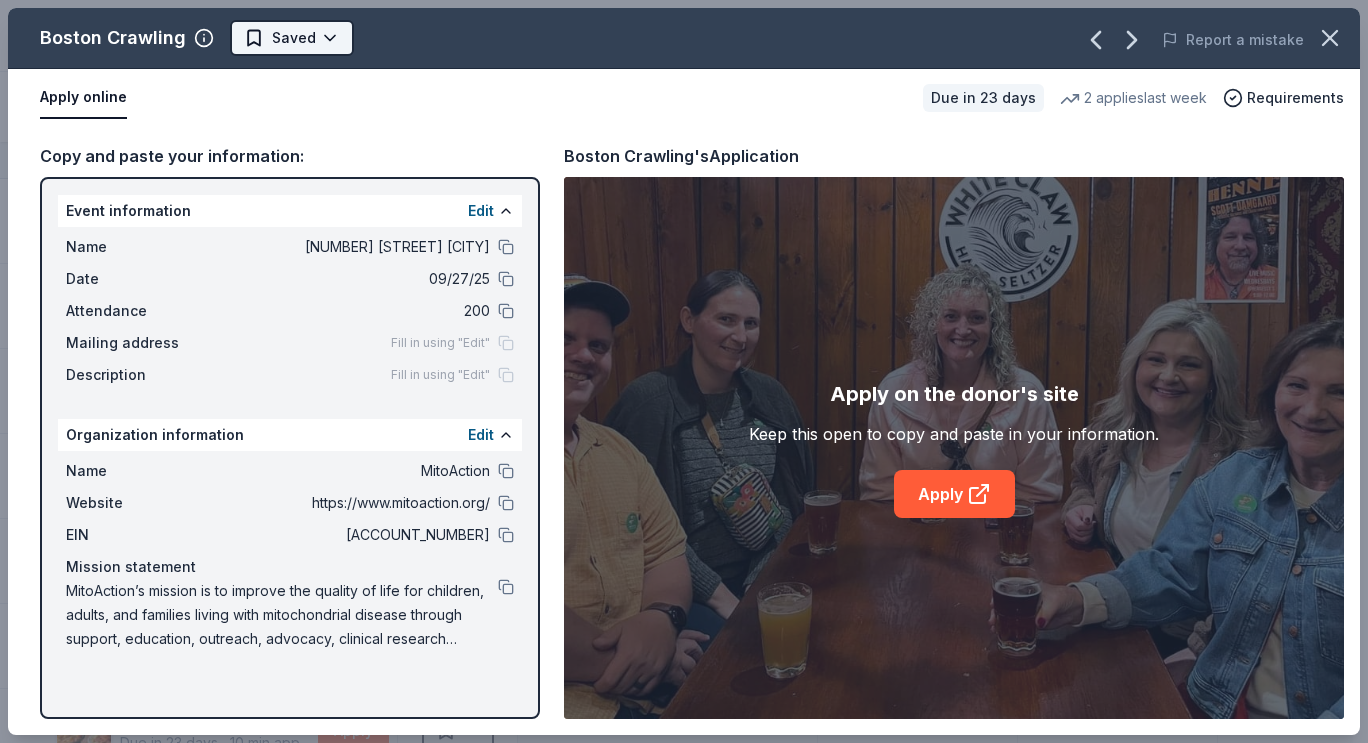 click on "[EVENT_NAME] Track  · [NUMBER] Discover Earn Rewards [NUMBER] Saved [NUMBER] Applied [NUMBER] Approved Received Declined Not interested  Approved assets Add donor Export CSV Donor Status Donation Approval rate Value (avg) Apply method Assignee Notes Boston Crawling Due in [NUMBER] days ∙ Quick app Apply Saved A gift certificate for [NUMBER] guests -- $[NUMBER] Website Termini Brothers Bakery Due in [NUMBER] days ∙ [NUMBER] min app Apply Saved Gift cards, product donations -- -- Website Cameron Mitchell Restaurants Due in [NUMBER] days ∙ Quick app Apply Saved Food, gift card(s) [PERCENT] $[NUMBER] Website Coffee Break Cafe Due in [NUMBER] days Apply Saved Gift card, gift basket, monetary donation -- -- Website Seacoast Science Center Due in  [NUMBER]  days ∙ Quick app Apply Saved [NUMBER] guest passes -- -- Website Nothing Bundt Cakes Due in [NUMBER] days ∙ Quick app Apply Saved Donation depends on request [PERCENT] -- Phone In person Olive Garden Due in [NUMBER] days ∙ [NUMBER] min app Apply Saved Gift certificates or food [PERCENT] $[NUMBER] In person Dunkin' Donuts Due in [NUMBER] days ∙ [NUMBER] min app Apply Saved [PERCENT]" at bounding box center [684, 371] 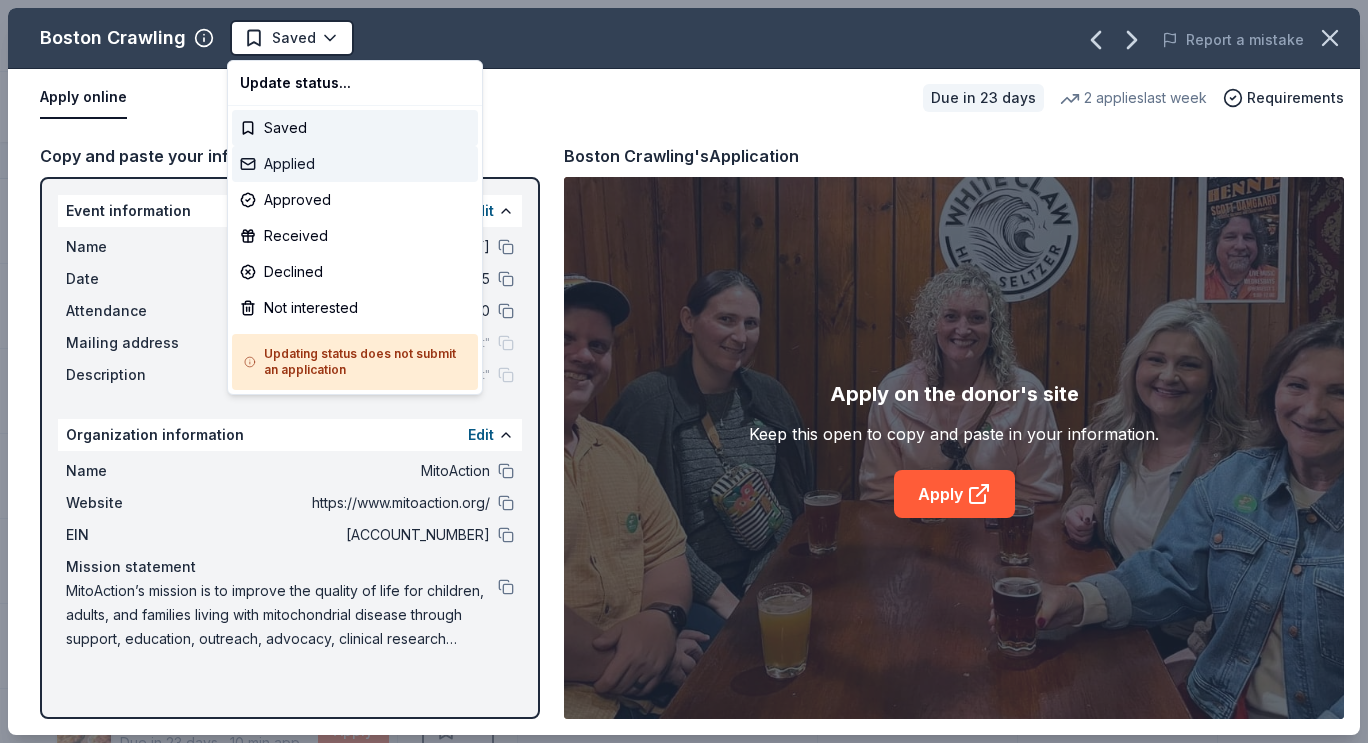 click on "Applied" at bounding box center [355, 164] 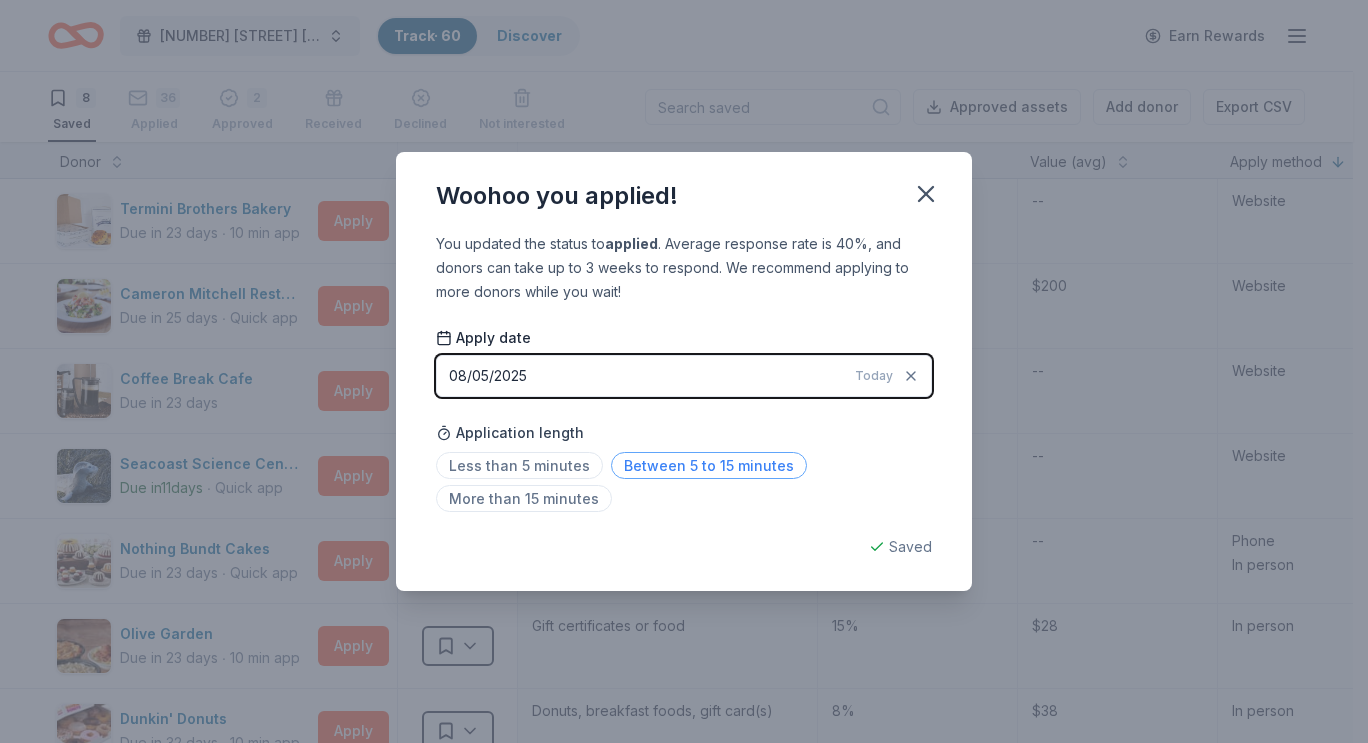 click on "Between 5 to 15 minutes" at bounding box center [709, 465] 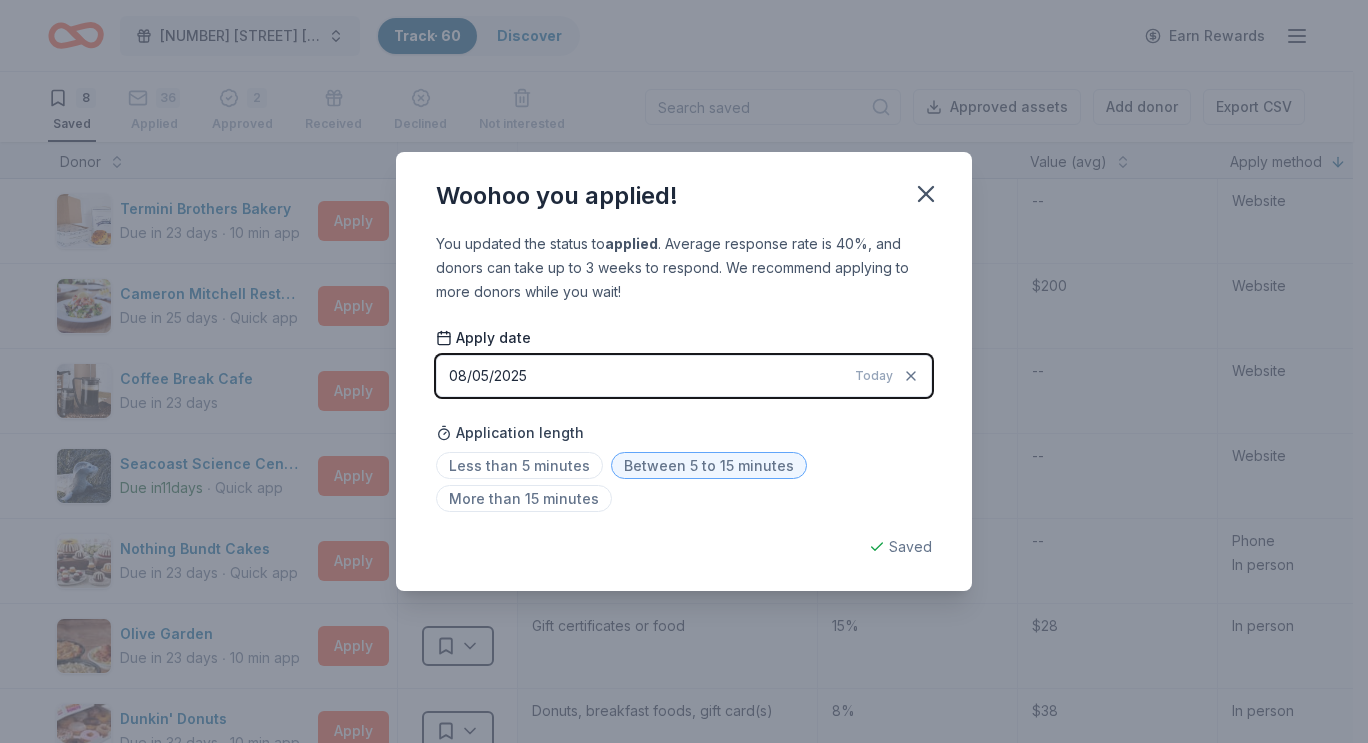 click on "Woohoo you applied! You updated the status to  applied . Average response rate is [PERCENT], and donors can take up to [NUMBER] weeks to respond. We recommend applying to more donors while you wait! Apply date [DATE] Today Application length Less than [NUMBER] minutes Between [NUMBER] to [NUMBER] minutes More than [NUMBER] minutes Saved" at bounding box center (684, 371) 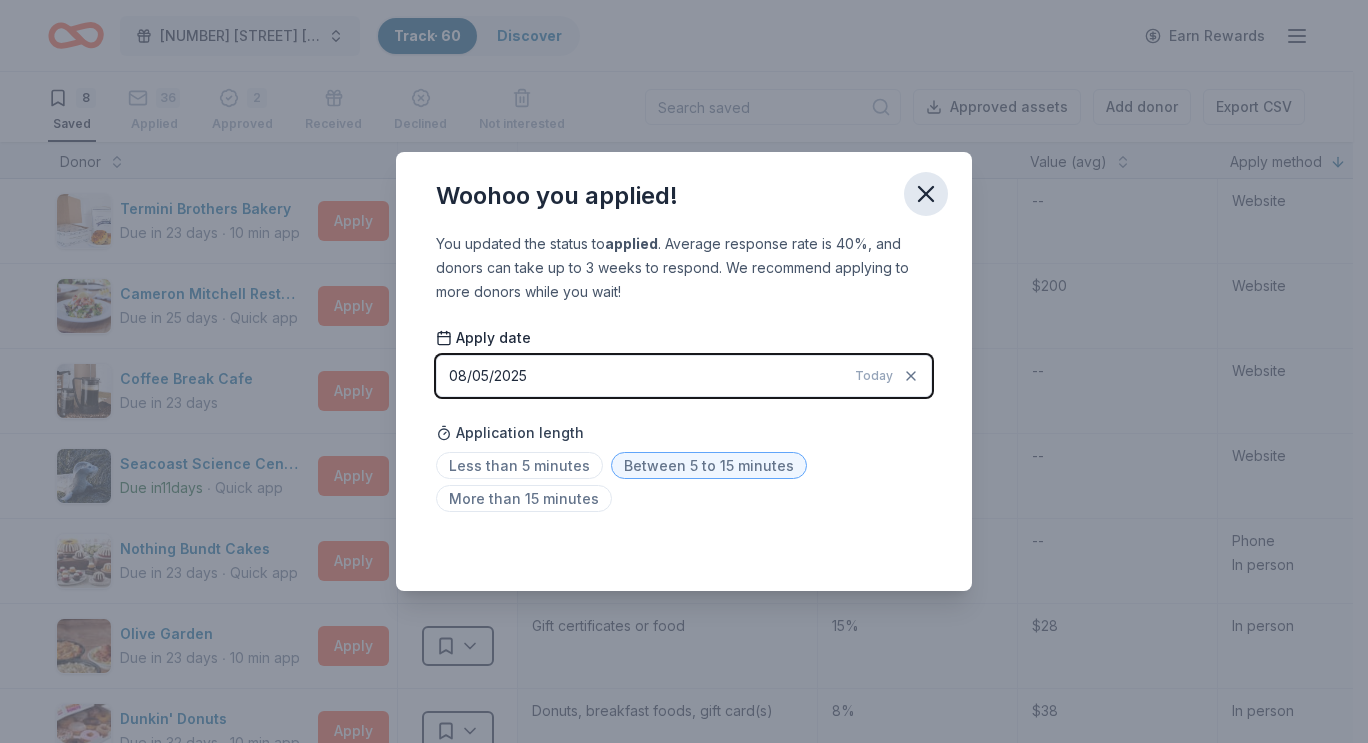 click 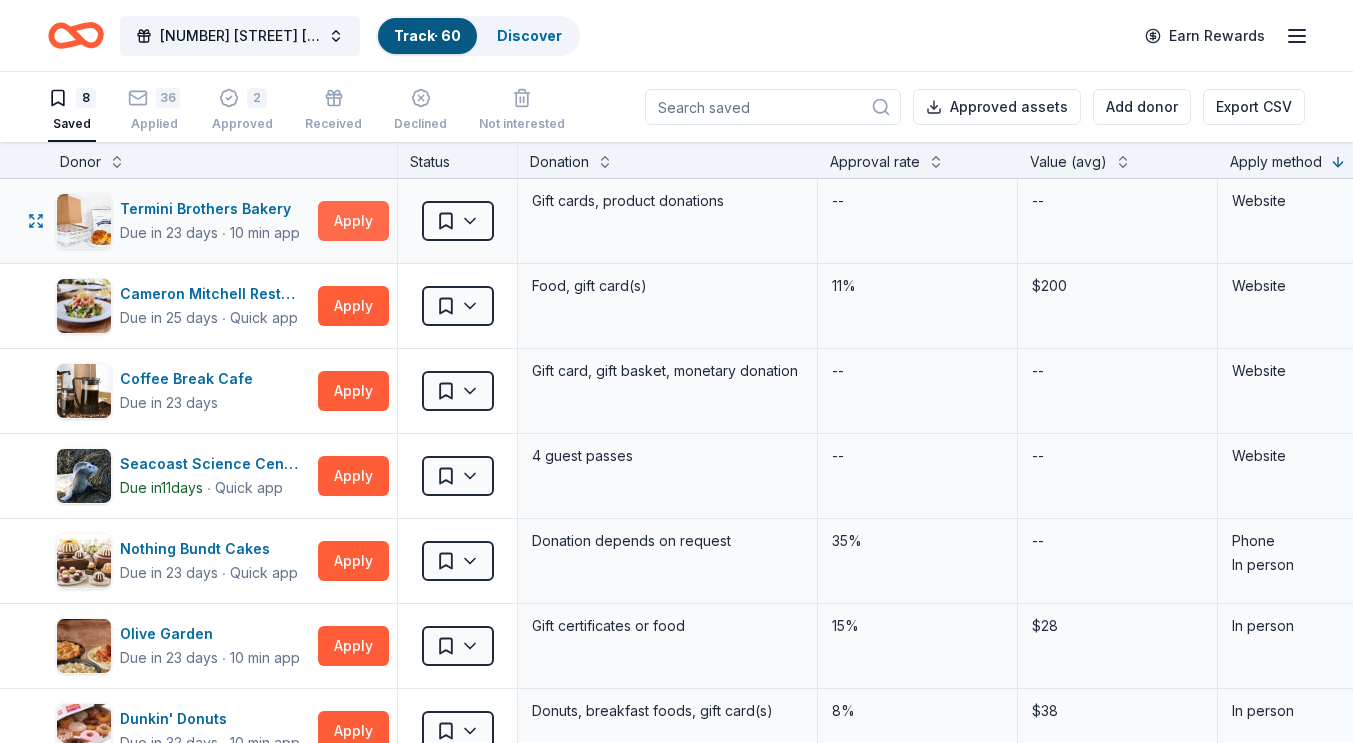 click on "Apply" at bounding box center [353, 221] 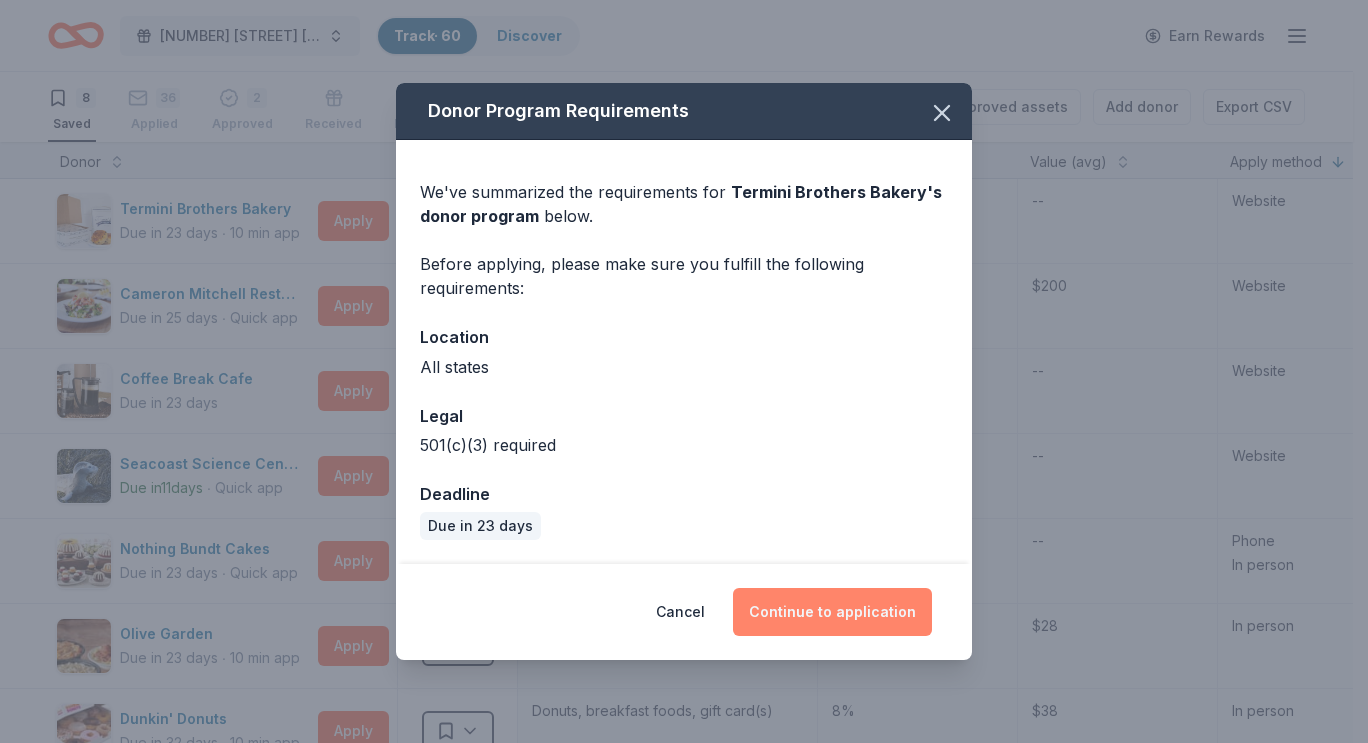 click on "Continue to application" at bounding box center (832, 612) 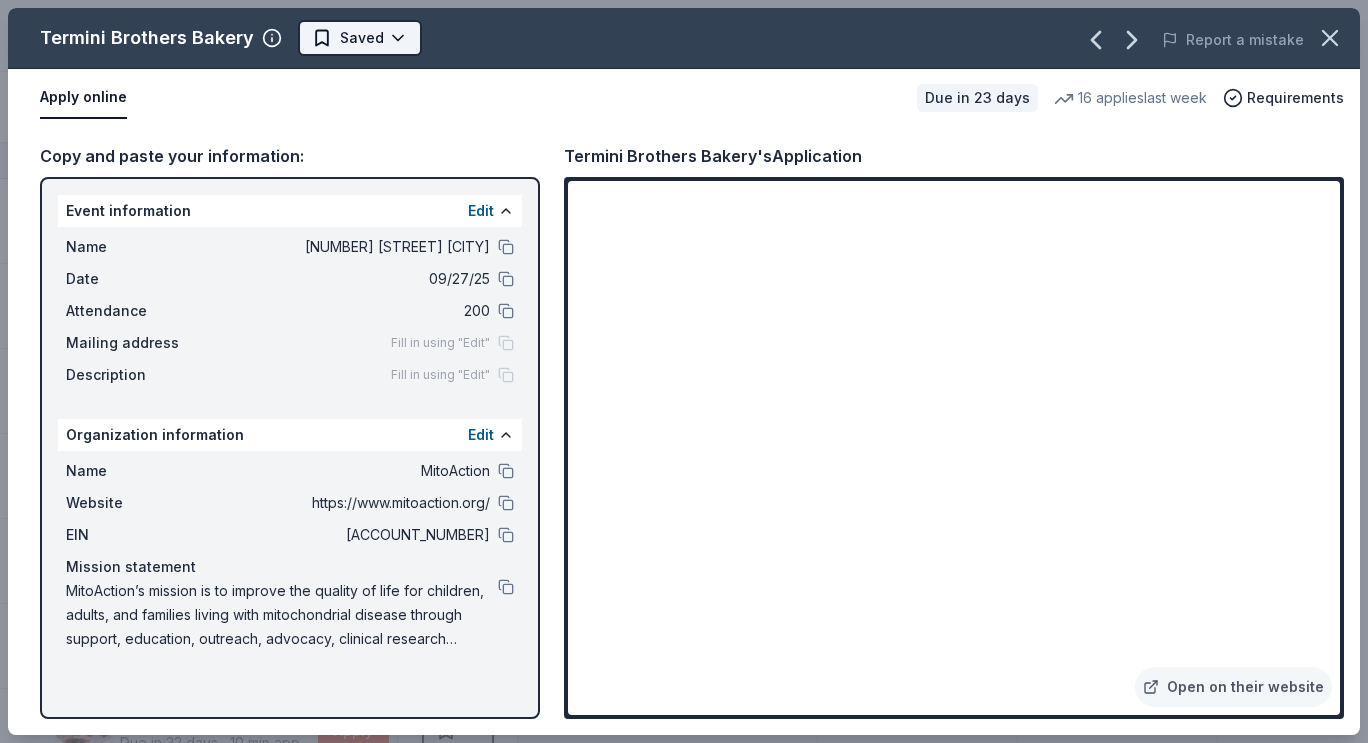 click on "[EVENT_NAME] Track  · [NUMBER] Discover Earn Rewards [NUMBER] Saved [NUMBER] Applied [NUMBER] Approved Received Declined Not interested  Approved assets Add donor Export CSV Donor Status Donation Approval rate Value (avg) Apply method Assignee Notes Termini Brothers Bakery Due in [NUMBER] days ∙ [NUMBER] min app Apply Saved Gift cards, product donations -- -- Website Cameron Mitchell Restaurants Due in [NUMBER] days ∙ Quick app Apply Saved Food, gift card(s) [PERCENT] $[NUMBER] Website Coffee Break Cafe Due in [NUMBER] days Apply Saved Gift card, gift basket, monetary donation -- -- Website Seacoast Science Center Due in  [NUMBER]  days ∙ Quick app Apply Saved [NUMBER] guest passes -- -- Website Nothing Bundt Cakes Due in [NUMBER] days ∙ Quick app Apply Saved Donation depends on request [PERCENT] -- Phone In person Olive Garden Due in [NUMBER] days ∙ [NUMBER] min app Apply Saved Gift certificates or food [PERCENT] $[NUMBER] In person Dunkin' Donuts Due in [NUMBER] days ∙ [NUMBER] min app Apply Saved Donuts, breakfast foods, gift card(s) [PERCENT] $[NUMBER] In person Outback Steakhouse Due in [NUMBER] days ∙ Quick app [PERCENT]" at bounding box center [684, 371] 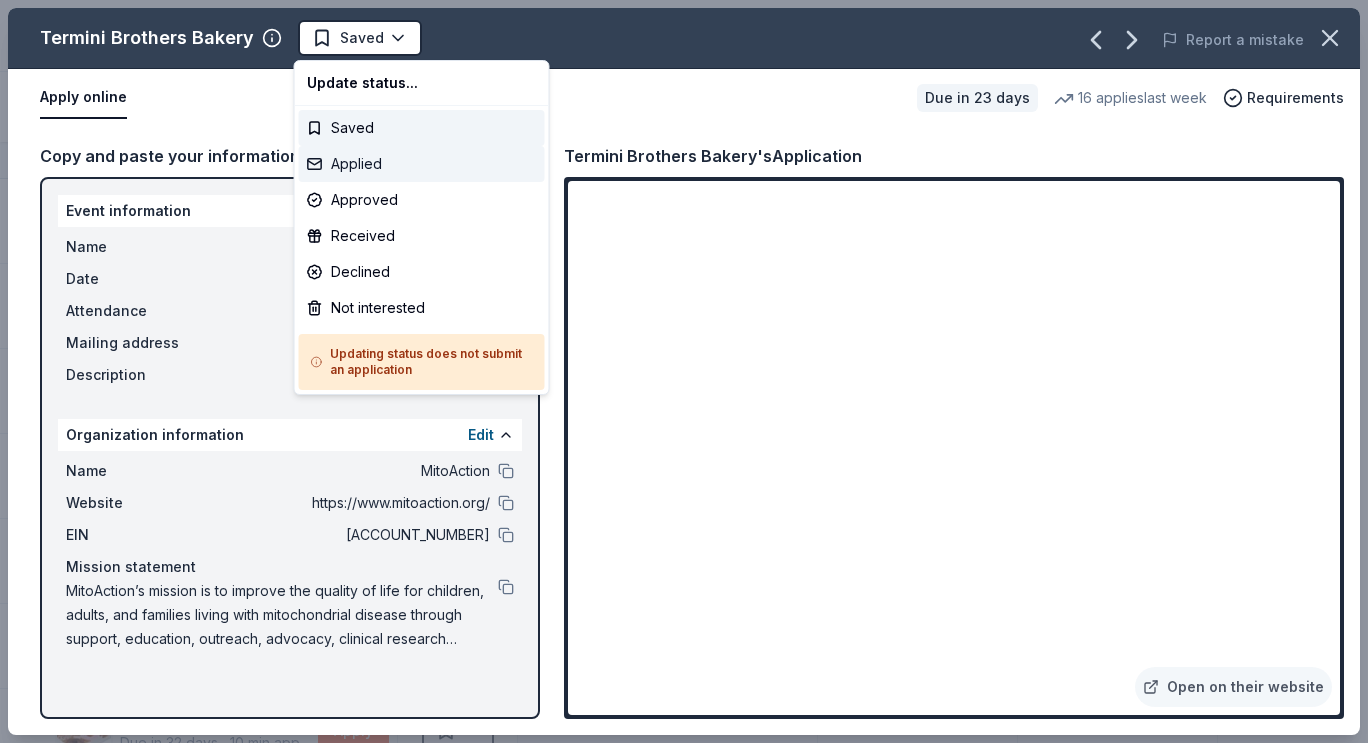 click on "Applied" at bounding box center (422, 164) 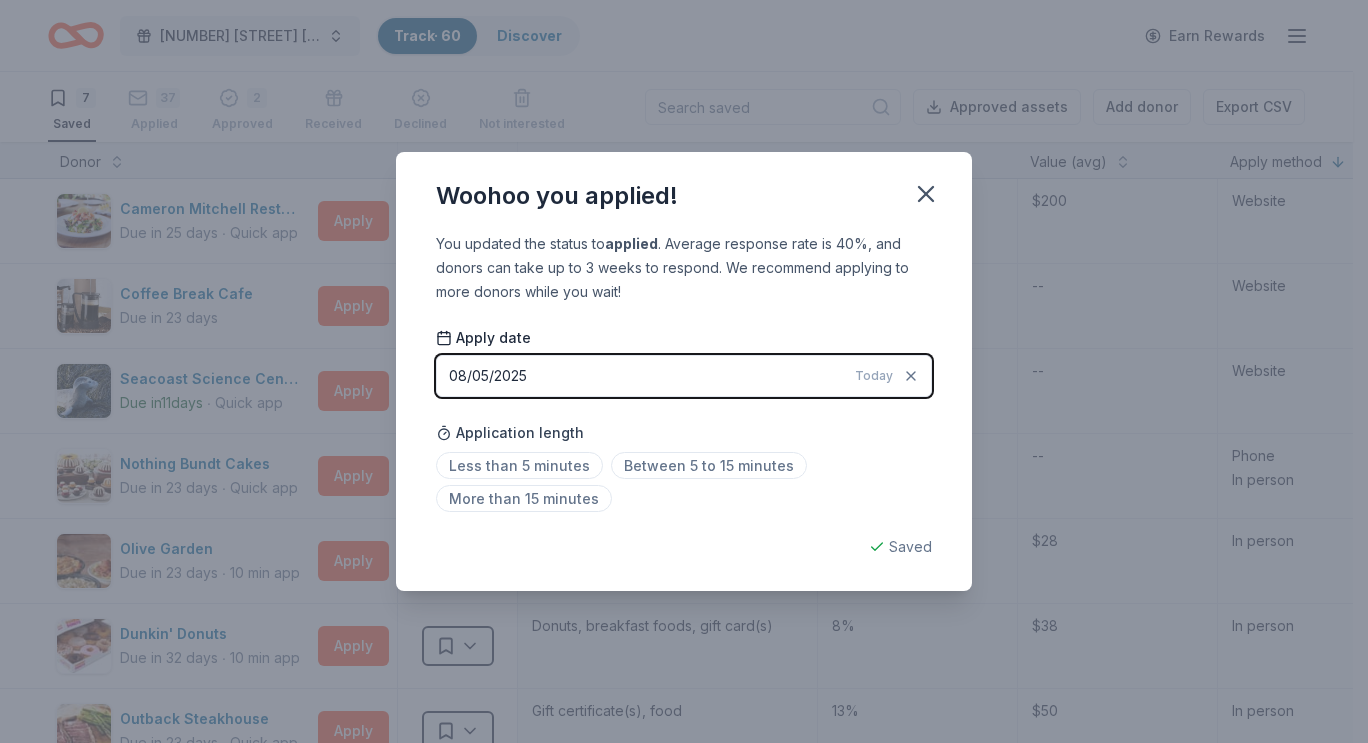 click on "Application length Less than [NUMBER] minutes Between [NUMBER] to [NUMBER] minutes More than [NUMBER] minutes" at bounding box center (684, 466) 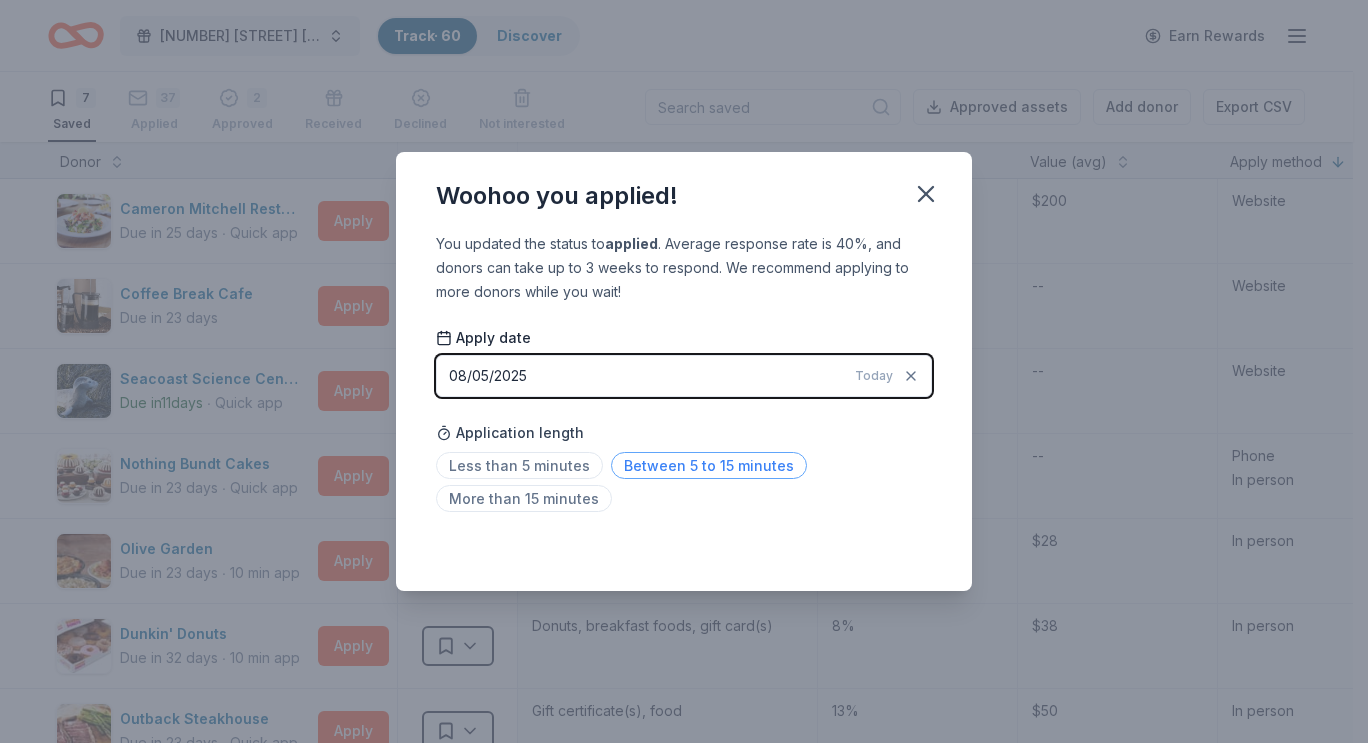 click on "Between 5 to 15 minutes" at bounding box center (709, 465) 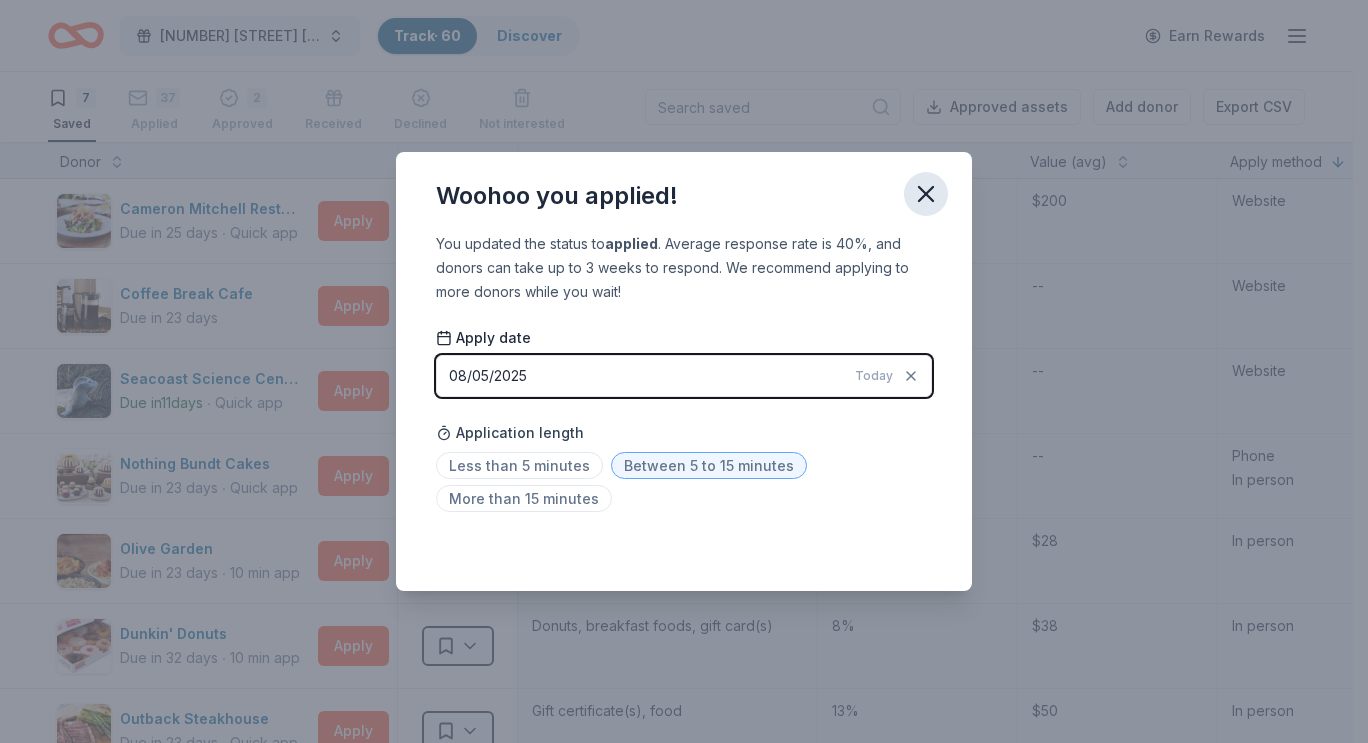 drag, startPoint x: 252, startPoint y: 270, endPoint x: 933, endPoint y: 188, distance: 685.91907 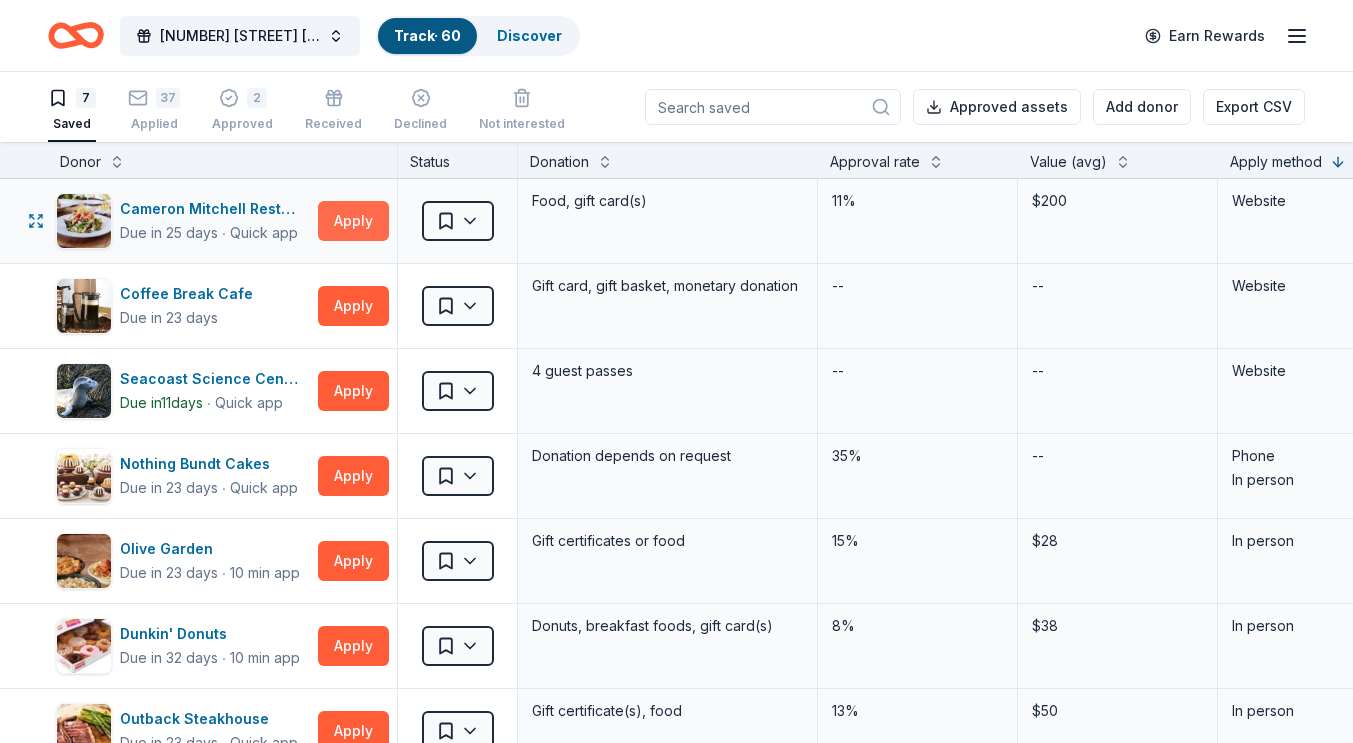 click on "Apply" at bounding box center [353, 221] 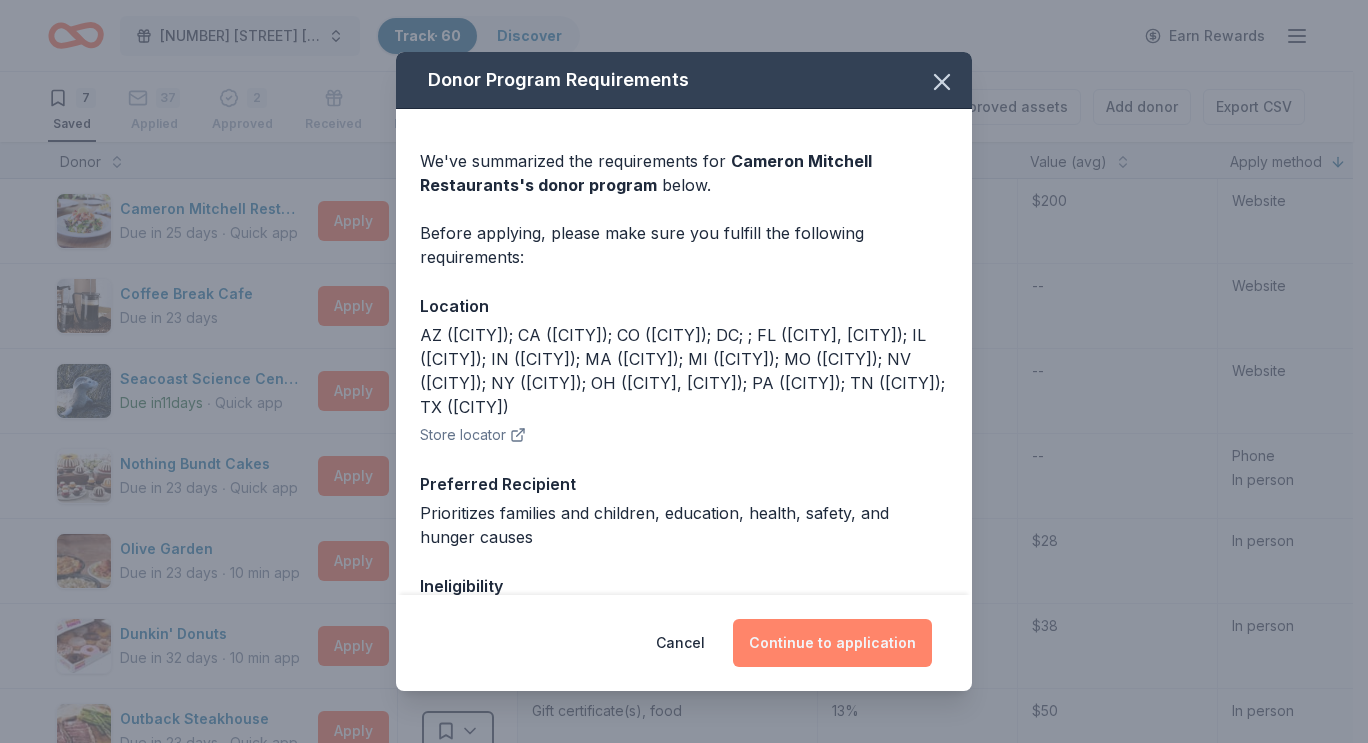 click on "Continue to application" at bounding box center (832, 643) 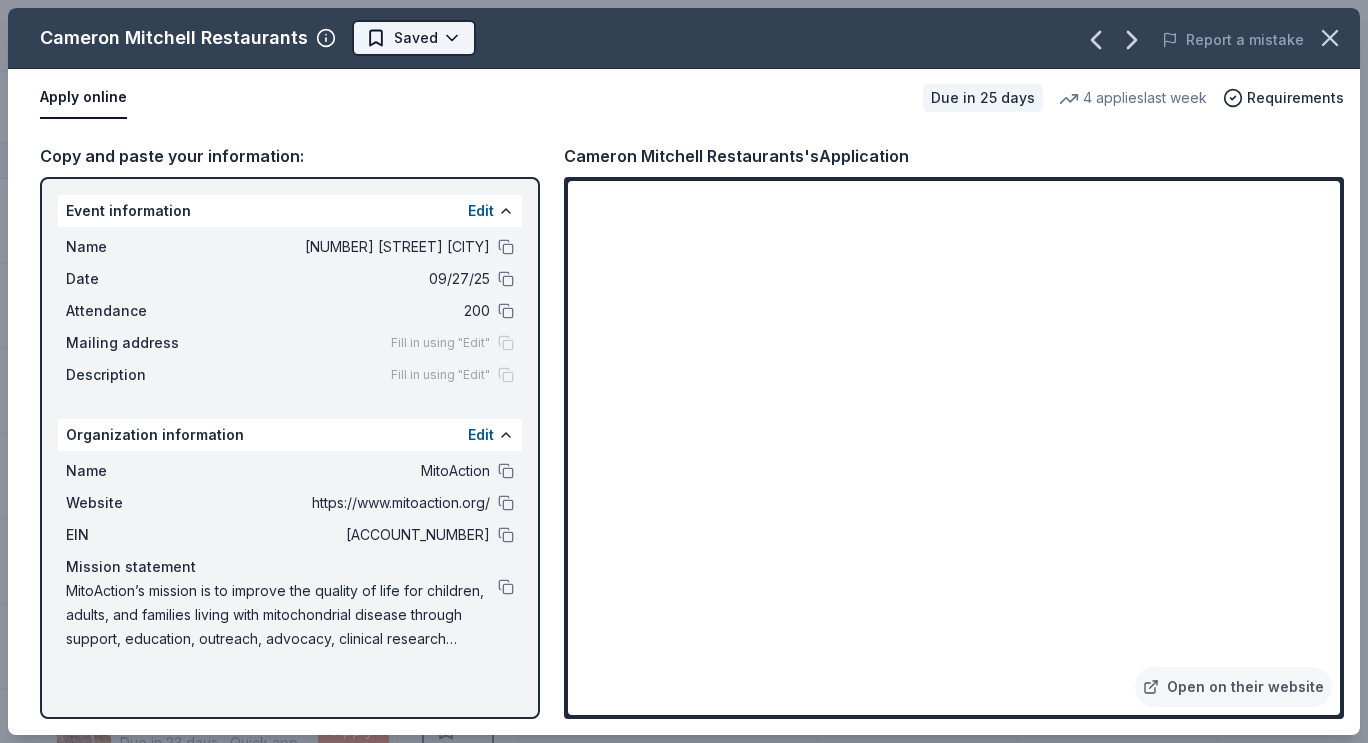 click on "[EVENT_NAME] Track  · [NUMBER] Discover Earn Rewards [NUMBER] Saved [NUMBER] Applied [NUMBER] Approved Received Declined Not interested  Approved assets Add donor Export CSV Donor Status Donation Approval rate Value (avg) Apply method Assignee Notes Cameron Mitchell Restaurants Due in [NUMBER] days ∙ Quick app Apply Saved Food, gift card(s) [PERCENT] $[NUMBER] Website Coffee Break Cafe Due in [NUMBER] days Apply Saved Gift card, gift basket, monetary donation -- -- Website Seacoast Science Center Due in  [NUMBER]  days ∙ Quick app Apply Saved [NUMBER] guest passes -- -- Website Nothing Bundt Cakes Due in [NUMBER] days ∙ Quick app Apply Saved Donation depends on request [PERCENT] -- Phone In person Olive Garden Due in [NUMBER] days ∙ [NUMBER] min app Apply Saved Gift certificates or food [PERCENT] $[NUMBER] In person Dunkin' Donuts Due in [NUMBER] days ∙ [NUMBER] min app Apply Saved Donuts, breakfast foods, gift card(s) [PERCENT] $[NUMBER] In person Outback Steakhouse Due in [NUMBER] days ∙ Quick app Apply Saved Gift certificate(s), food  [PERCENT] $[NUMBER] In person   Discover more donors Saved Cameron Mitchell Restaurants" at bounding box center [684, 371] 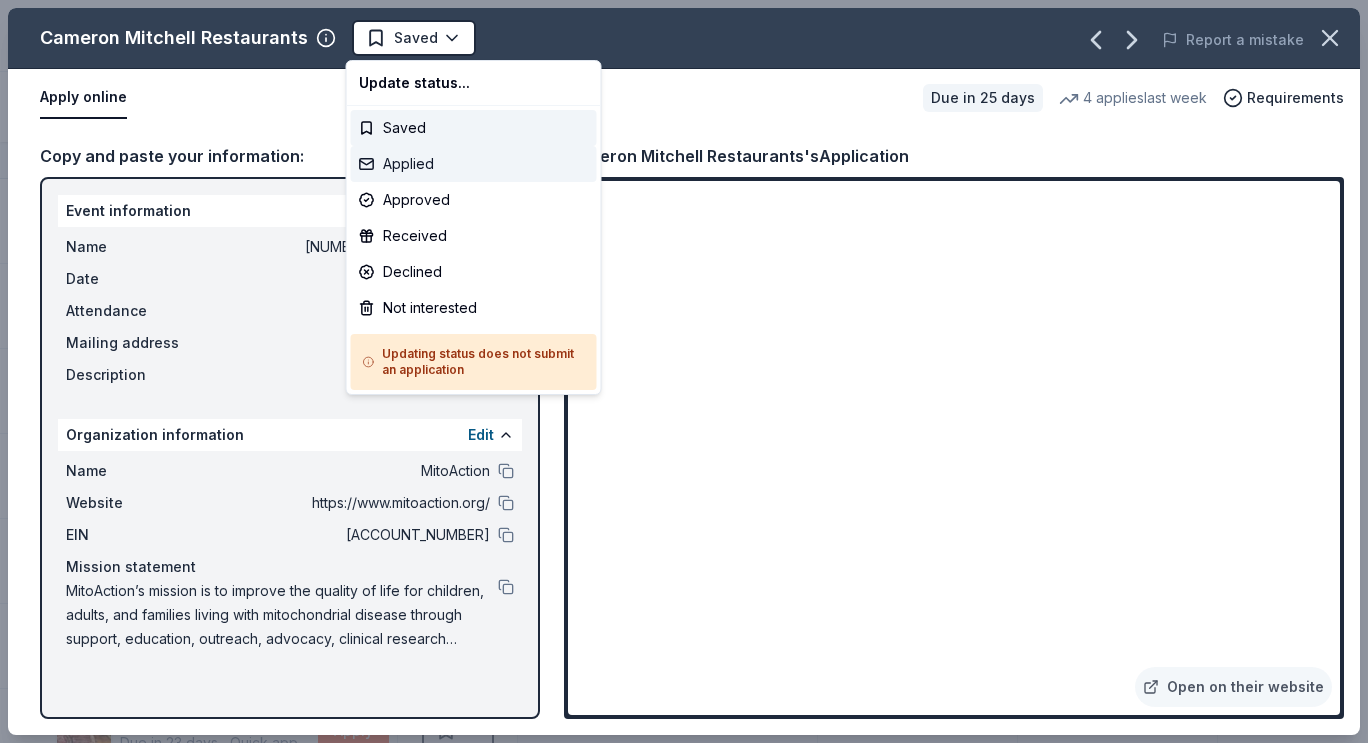 click on "Applied" at bounding box center [474, 164] 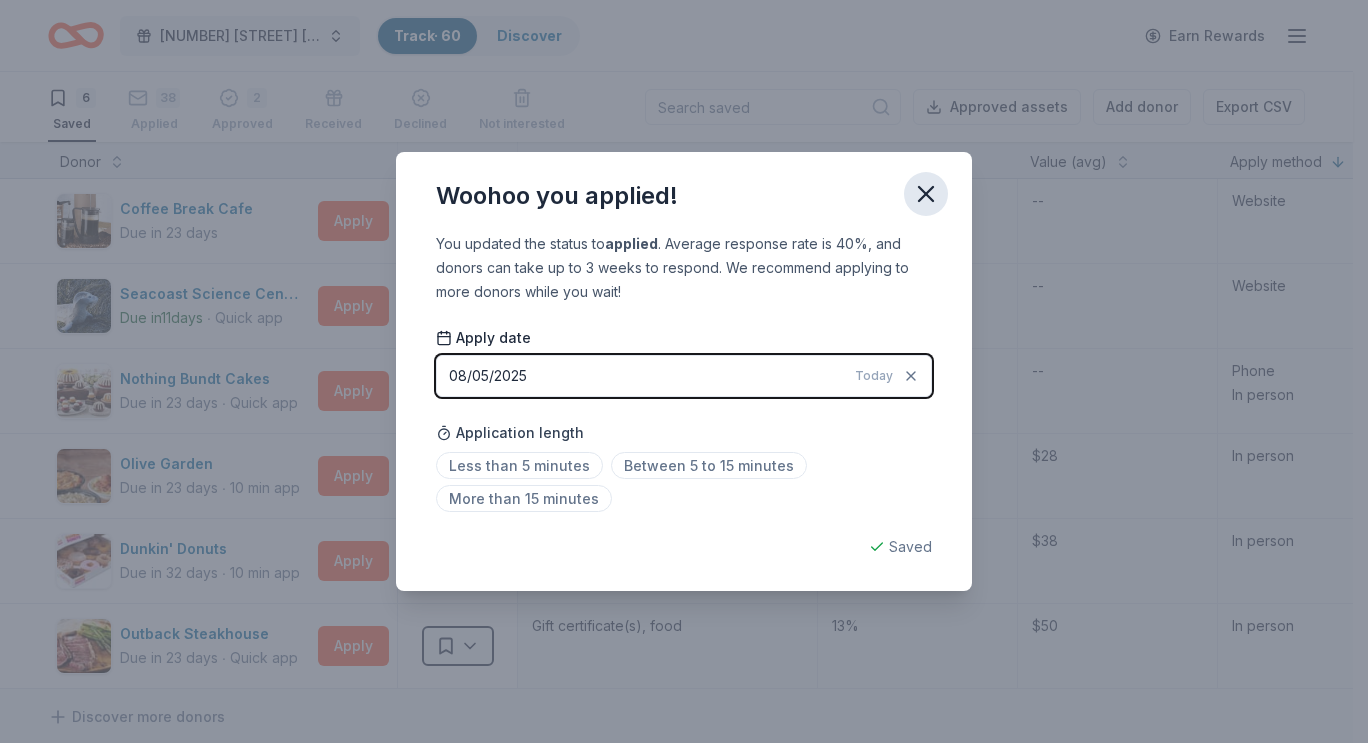 click 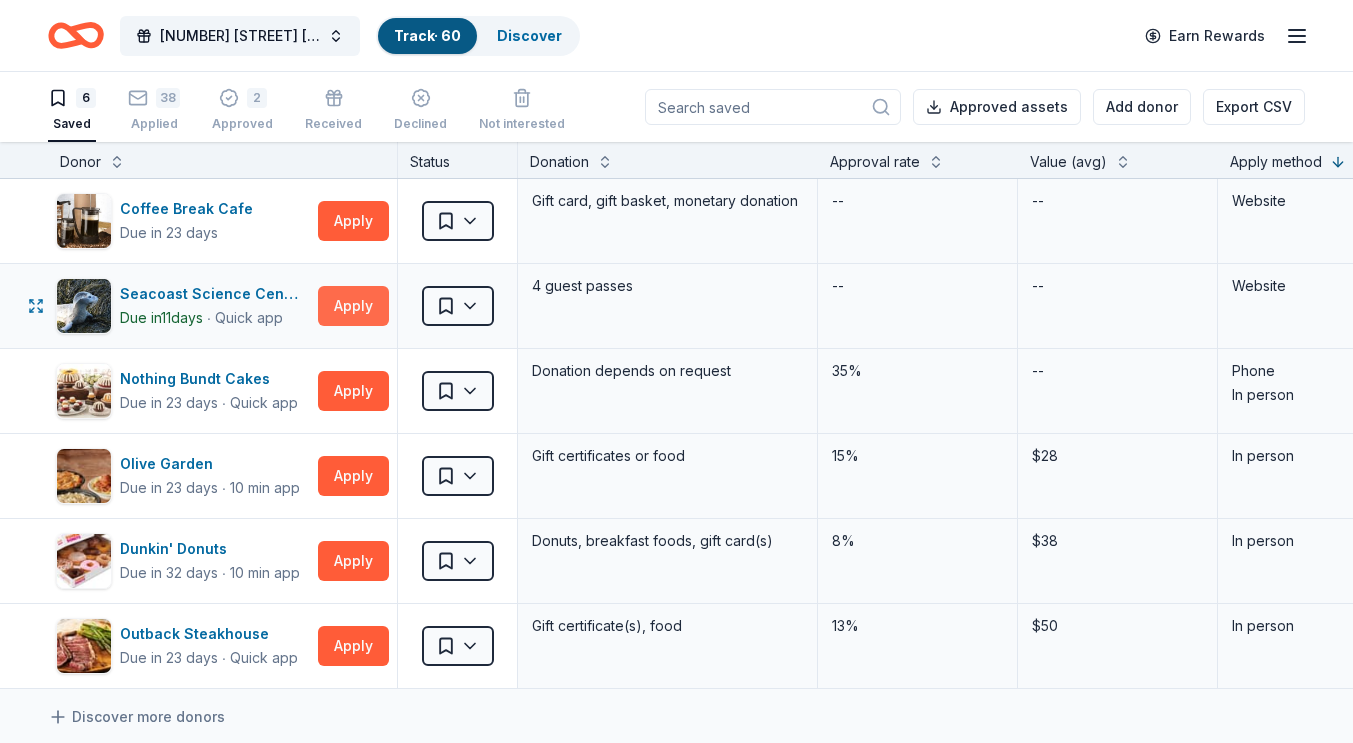 click on "Apply" at bounding box center (353, 306) 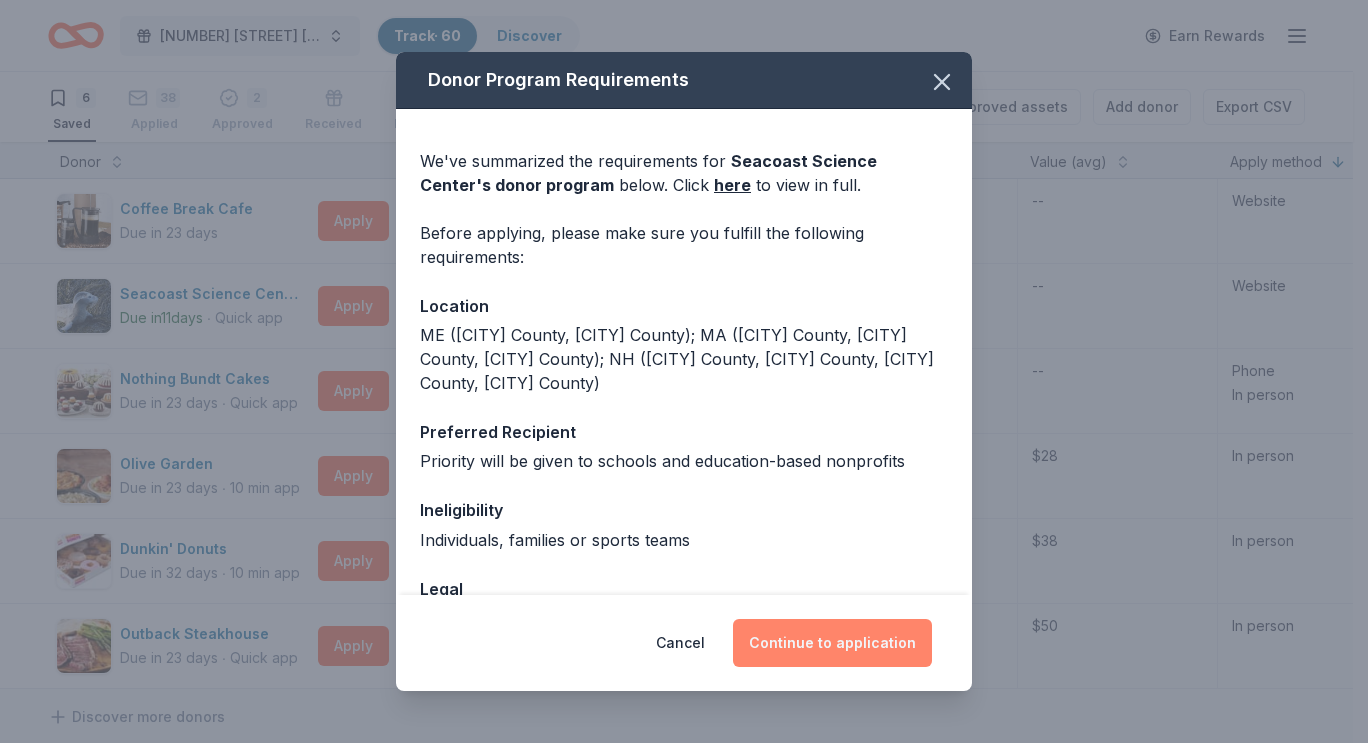 click on "Continue to application" at bounding box center [832, 643] 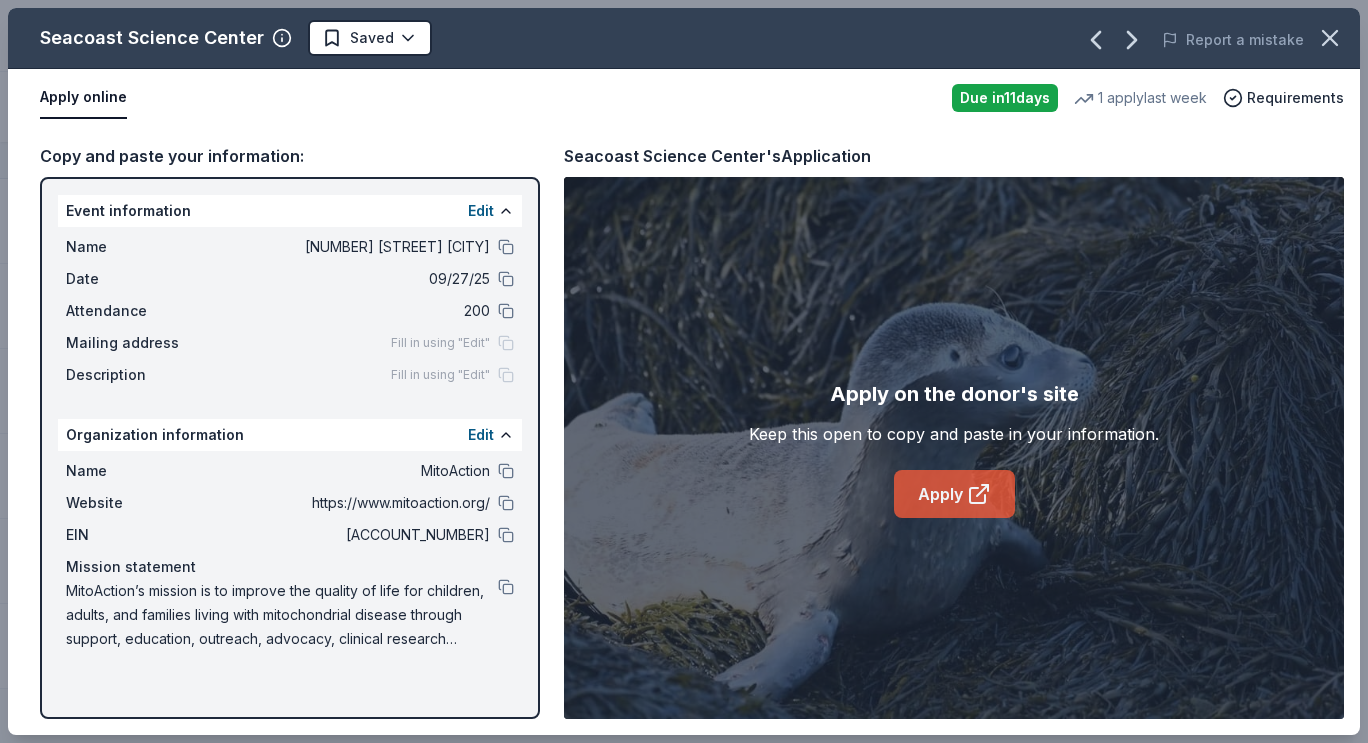 click on "Apply" at bounding box center [954, 494] 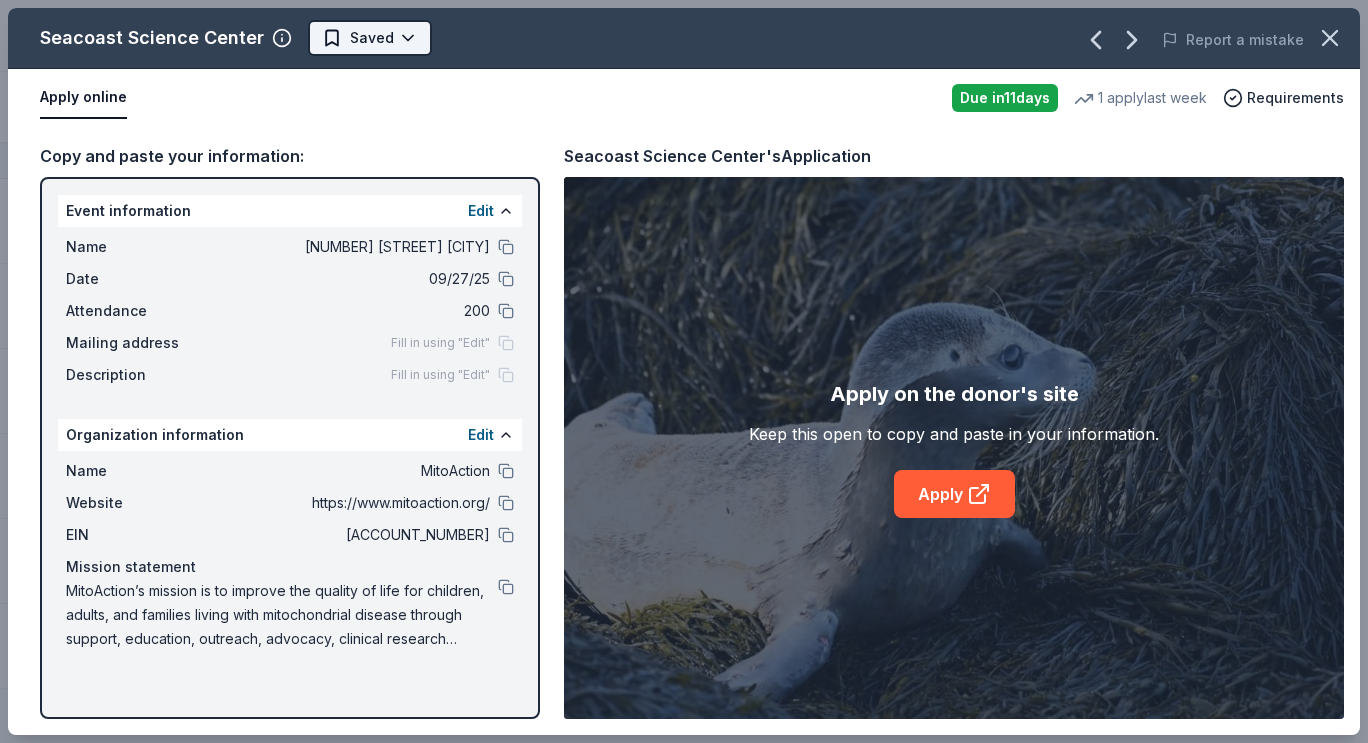 click on "[EVENT_NAME] Track  · [NUMBER] Discover Earn Rewards [NUMBER] Saved [NUMBER] Applied [NUMBER] Approved Received Declined Not interested  Approved assets Add donor Export CSV Donor Status Donation Approval rate Value (avg) Apply method Assignee Notes Coffee Break Cafe Due in [NUMBER] days Apply Saved Gift card, gift basket, monetary donation -- -- Website Seacoast Science Center Due in  [NUMBER]  days ∙ Quick app Apply Saved [NUMBER] guest passes -- -- Website Nothing Bundt Cakes Due in [NUMBER] days ∙ Quick app Apply Saved Donation depends on request [PERCENT] -- Phone In person Olive Garden Due in [NUMBER] days ∙ [NUMBER] min app Apply Saved Gift certificates or food [PERCENT] $[NUMBER] In person Dunkin' Donuts Due in [NUMBER] days ∙ [NUMBER] min app Apply Saved Donuts, breakfast foods, gift card(s) [PERCENT] $[NUMBER] In person Outback Steakhouse Due in [NUMBER] days ∙ Quick app Apply Saved Gift certificate(s), food  [PERCENT] $[NUMBER] In person   Discover more donors Saved Seacoast Science Center Saved Report a mistake Apply online Due in  [NUMBER]  days [NUMBER]   apply  last week Requirements Event information Edit" at bounding box center [684, 371] 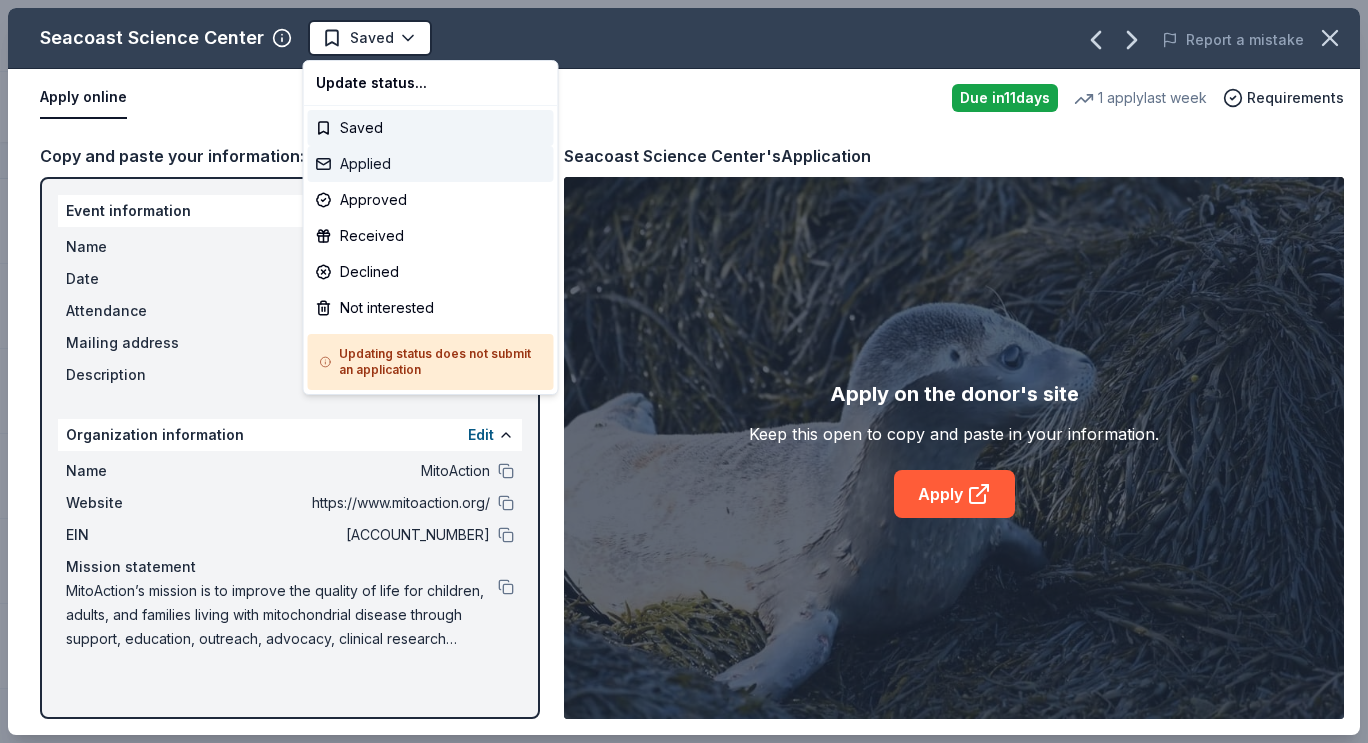 click on "Applied" at bounding box center [431, 164] 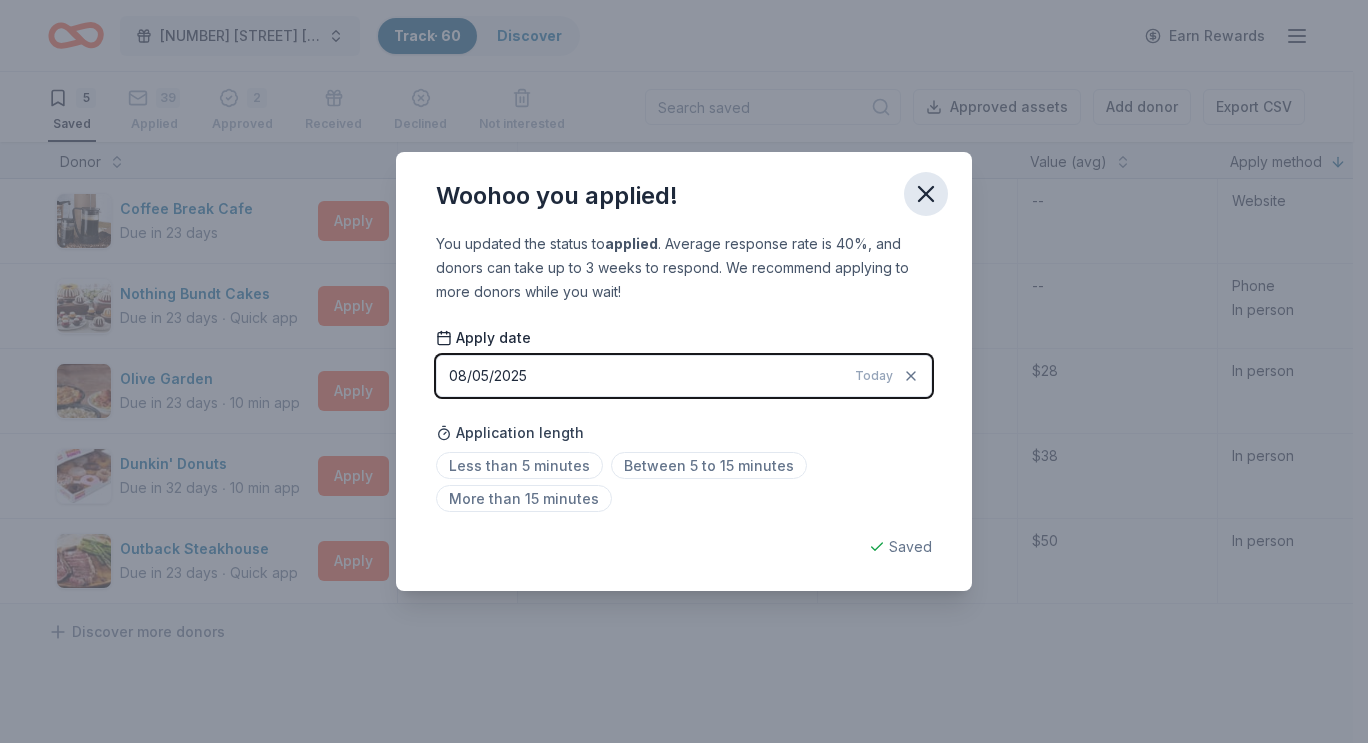 click 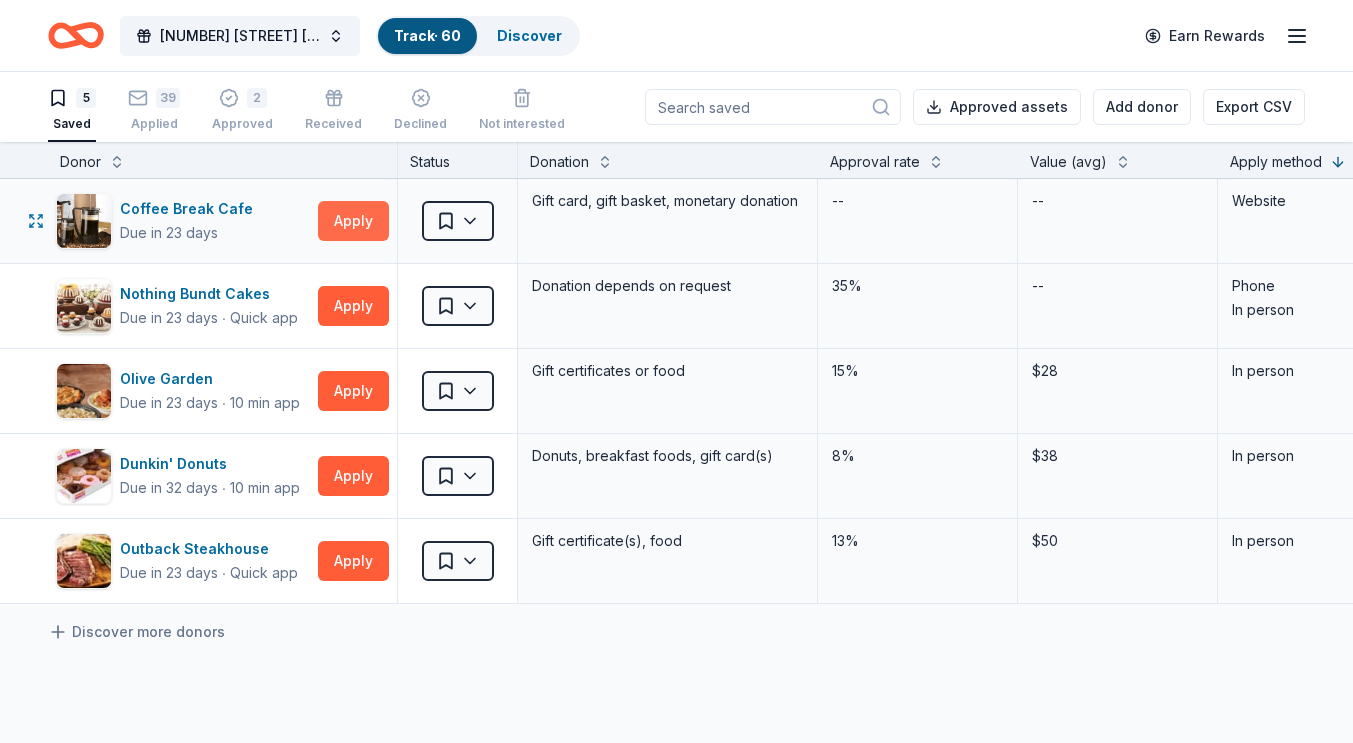 click on "Apply" at bounding box center [353, 221] 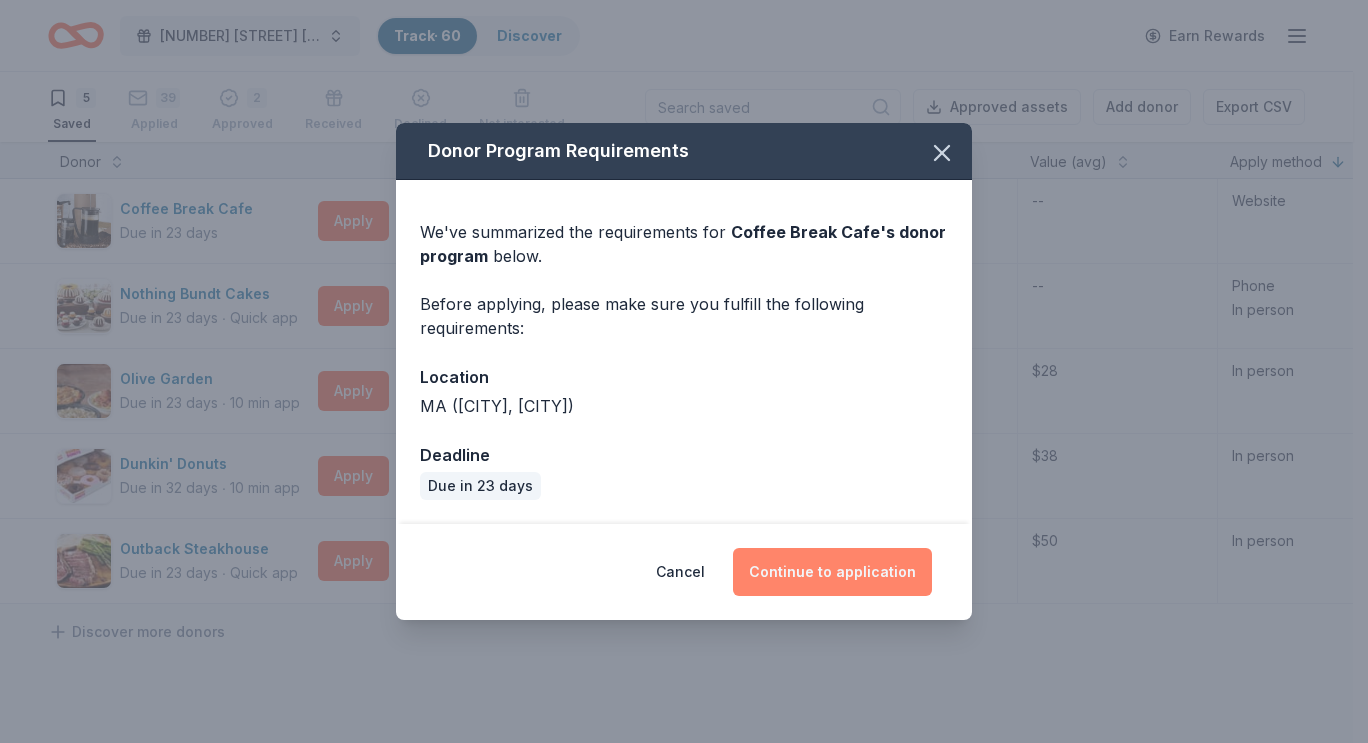 click on "Continue to application" at bounding box center (832, 572) 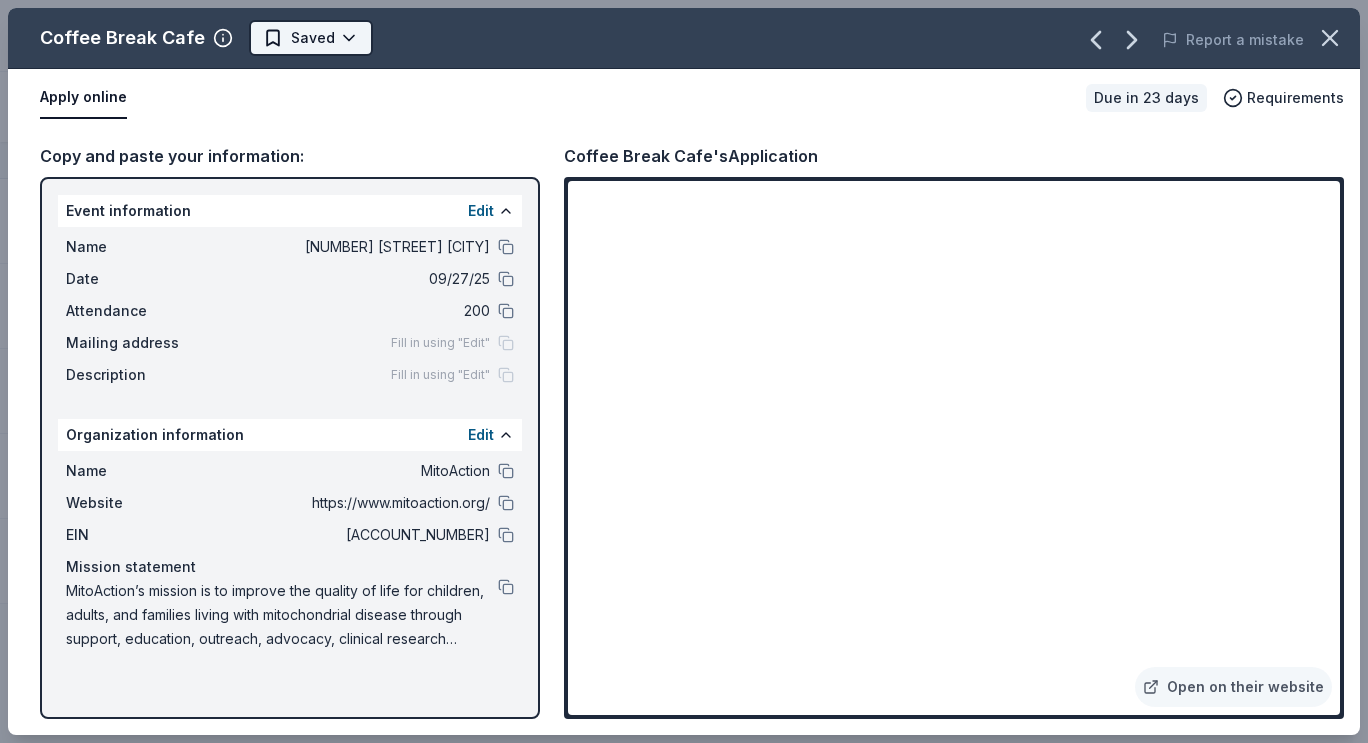click on "[DATE] [EVENT_NAME] Track  · [NUMBER] Discover Earn Rewards [NUMBER] Saved [NUMBER] Applied [NUMBER] Approved Received Declined Not interested  Approved assets Add donor Export CSV Donor Status Donation Approval rate Value (avg) Apply method Assignee Notes Coffee Break Cafe Due in [NUMBER] days Apply Saved Gift card, gift basket, monetary donation -- -- Website Nothing Bundt Cakes Due in [NUMBER] days ∙ Quick app Apply Saved Donation depends on request [PERCENT] -- Phone In person Olive Garden Due in [NUMBER] days ∙ [NUMBER] min app Apply Saved Gift certificates or food [PERCENT] $[NUMBER] In person Dunkin' Donuts Due in [NUMBER] days ∙ [NUMBER] min app Apply Saved Donuts, breakfast foods, gift card(s) [PERCENT] $[NUMBER] In person Outback Steakhouse Due in [NUMBER] days ∙ Quick app Apply Saved Gift certificate(s), food  [PERCENT] $[NUMBER] In person   Discover more donors Saved Coffee Break Cafe Saved Report a mistake Apply online Due in [NUMBER] days Requirements Copy and paste your information: Event information Edit Name [EVENT_NAME] Date [DATE] Attendance [NUMBER] Mailing address Description Edit" at bounding box center (684, 371) 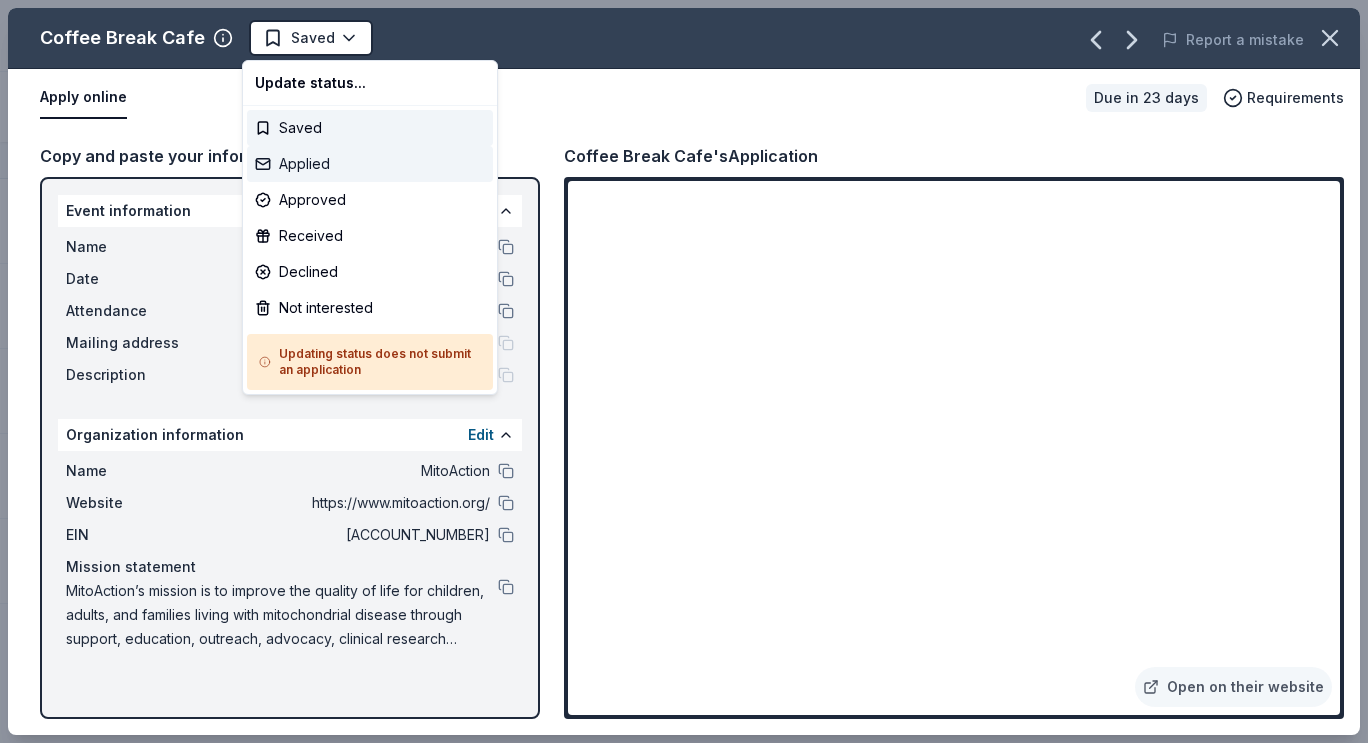 click on "Applied" at bounding box center (370, 164) 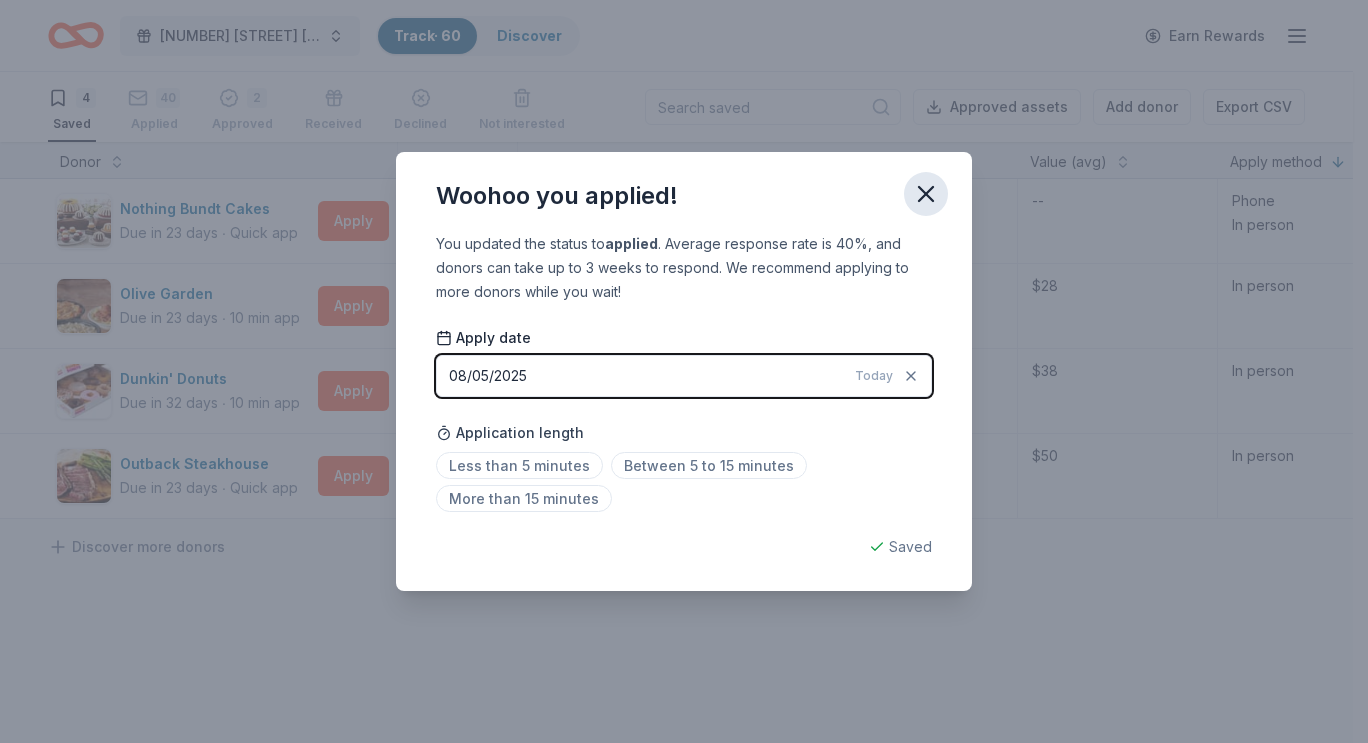 click 